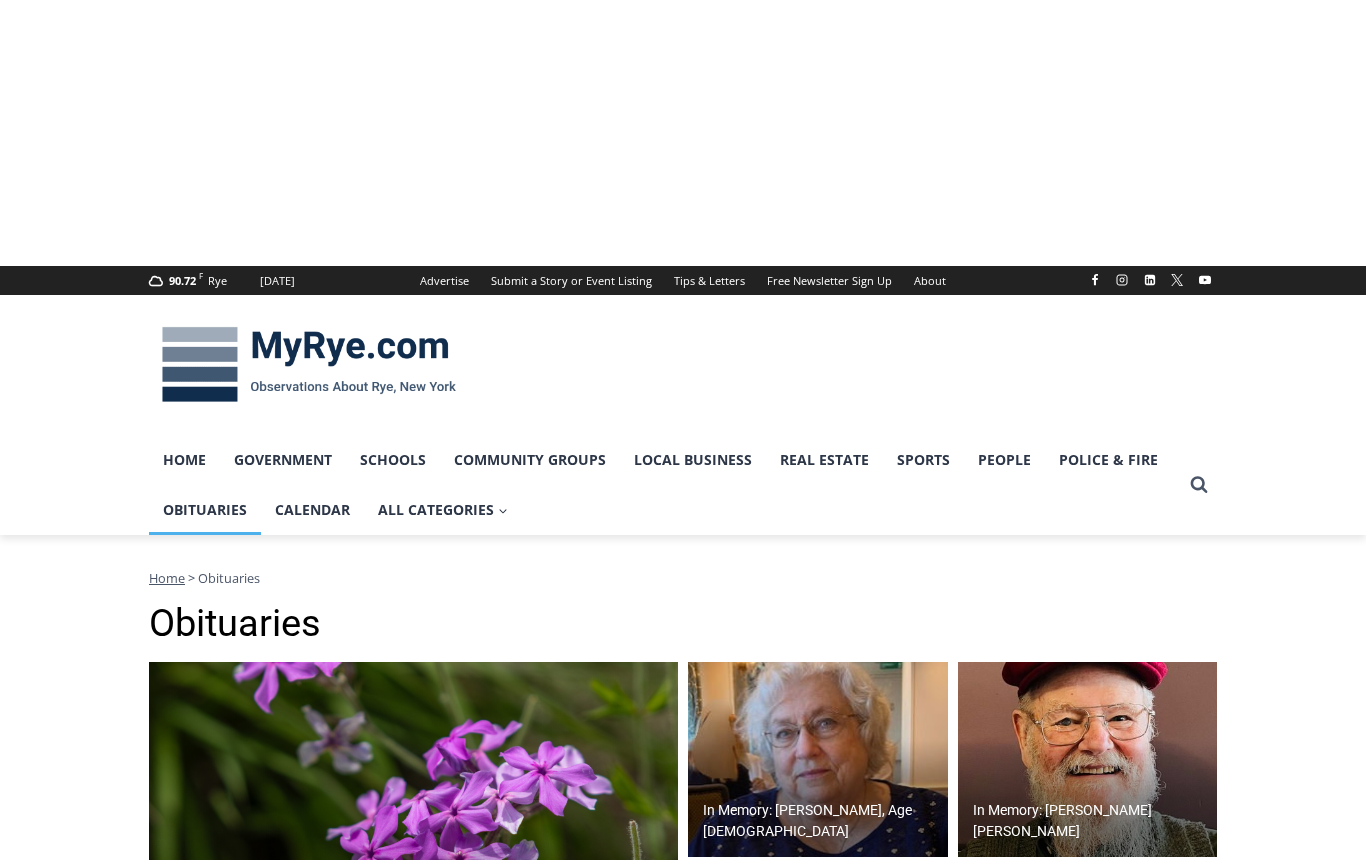scroll, scrollTop: 0, scrollLeft: 0, axis: both 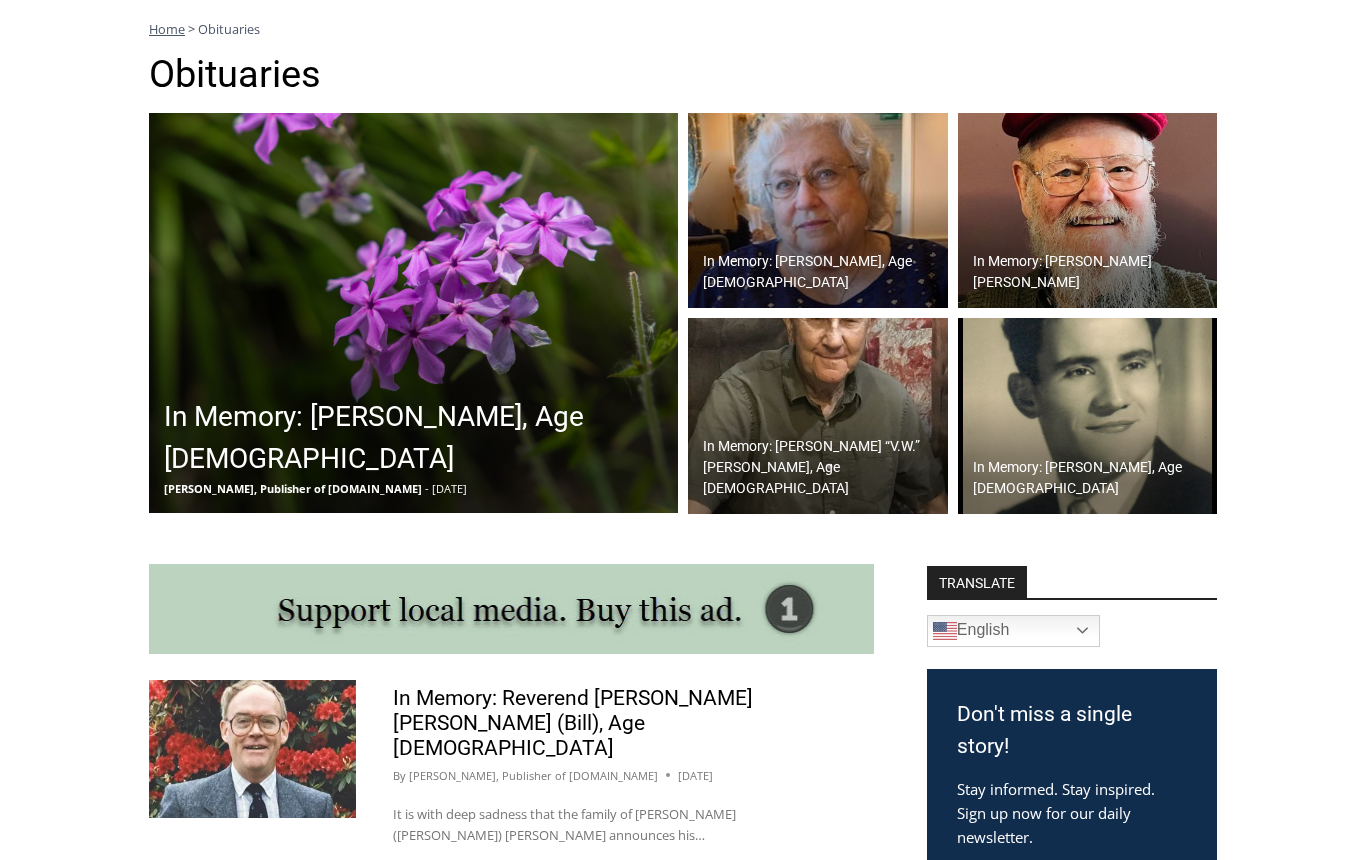 click at bounding box center (818, 211) 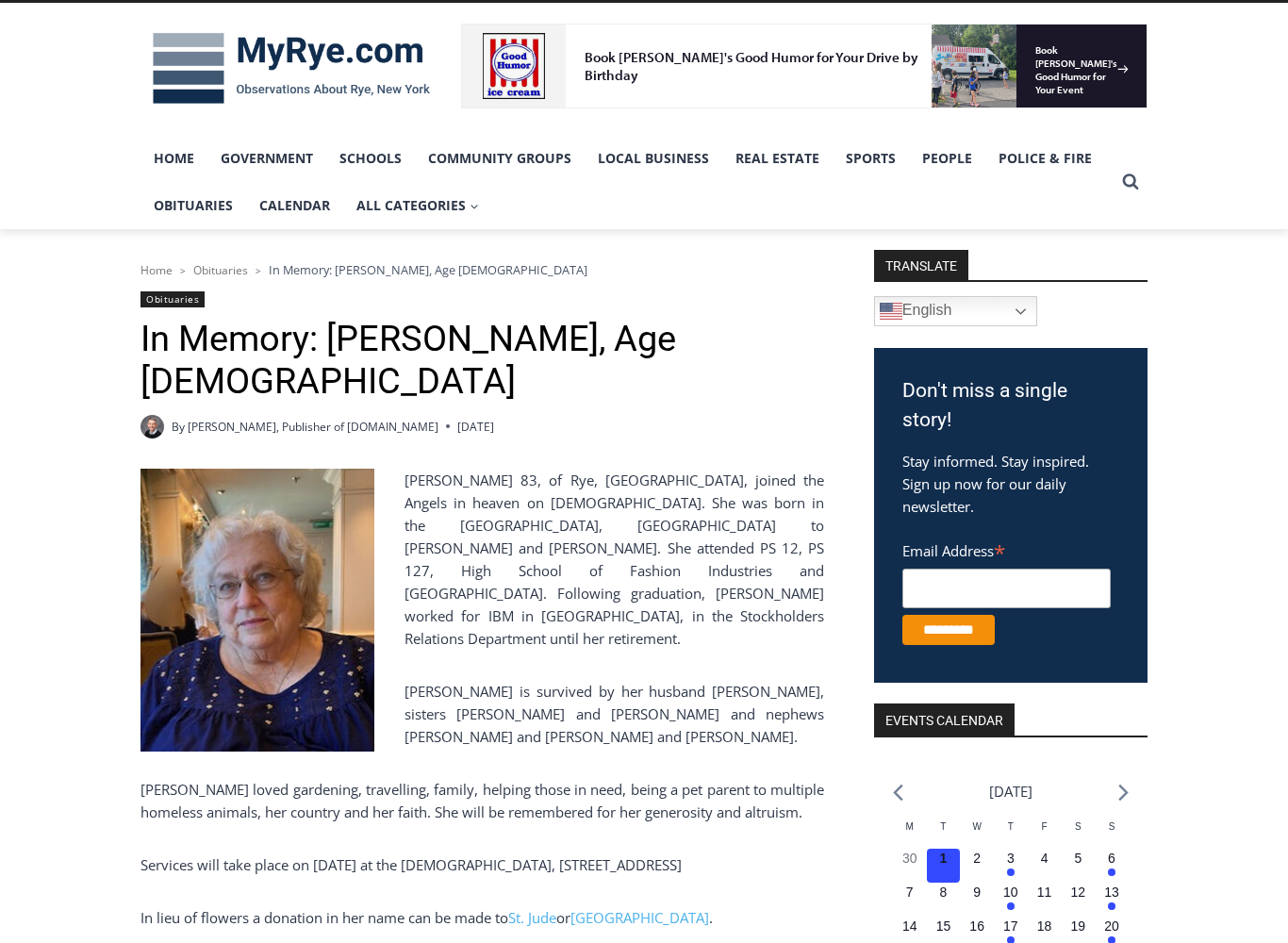 scroll, scrollTop: 0, scrollLeft: 0, axis: both 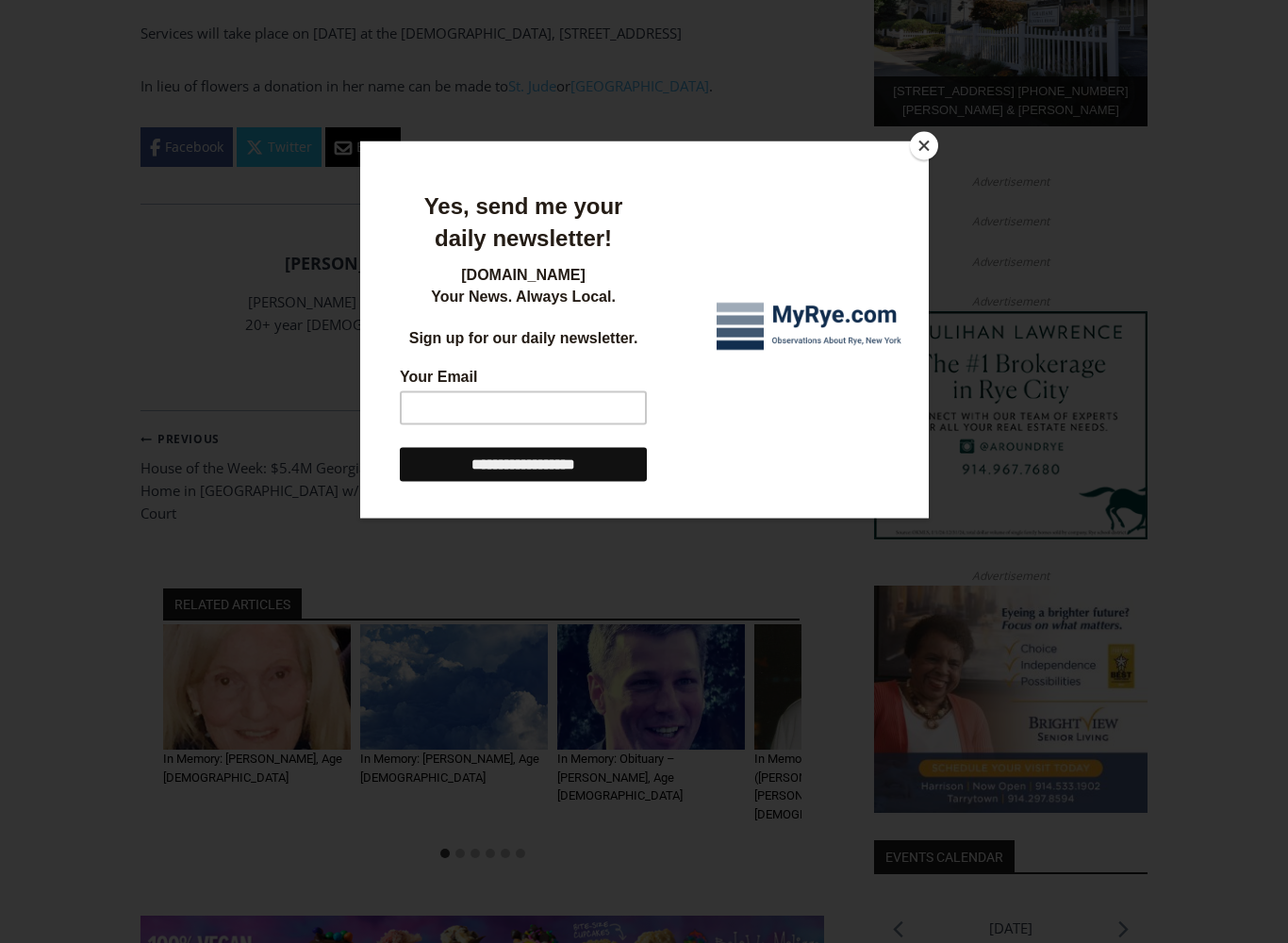 click at bounding box center (644, 472) 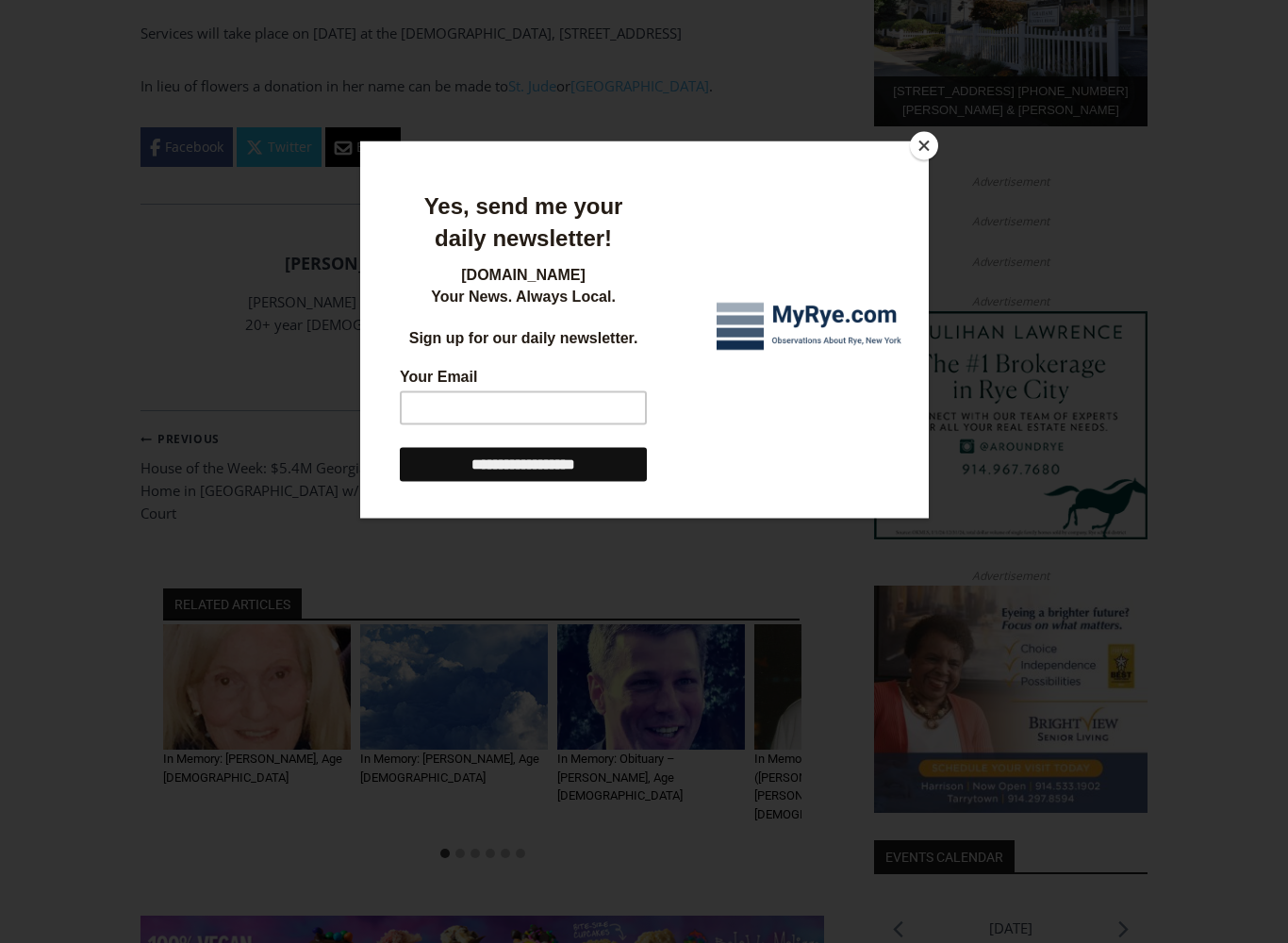 click at bounding box center (924, 146) 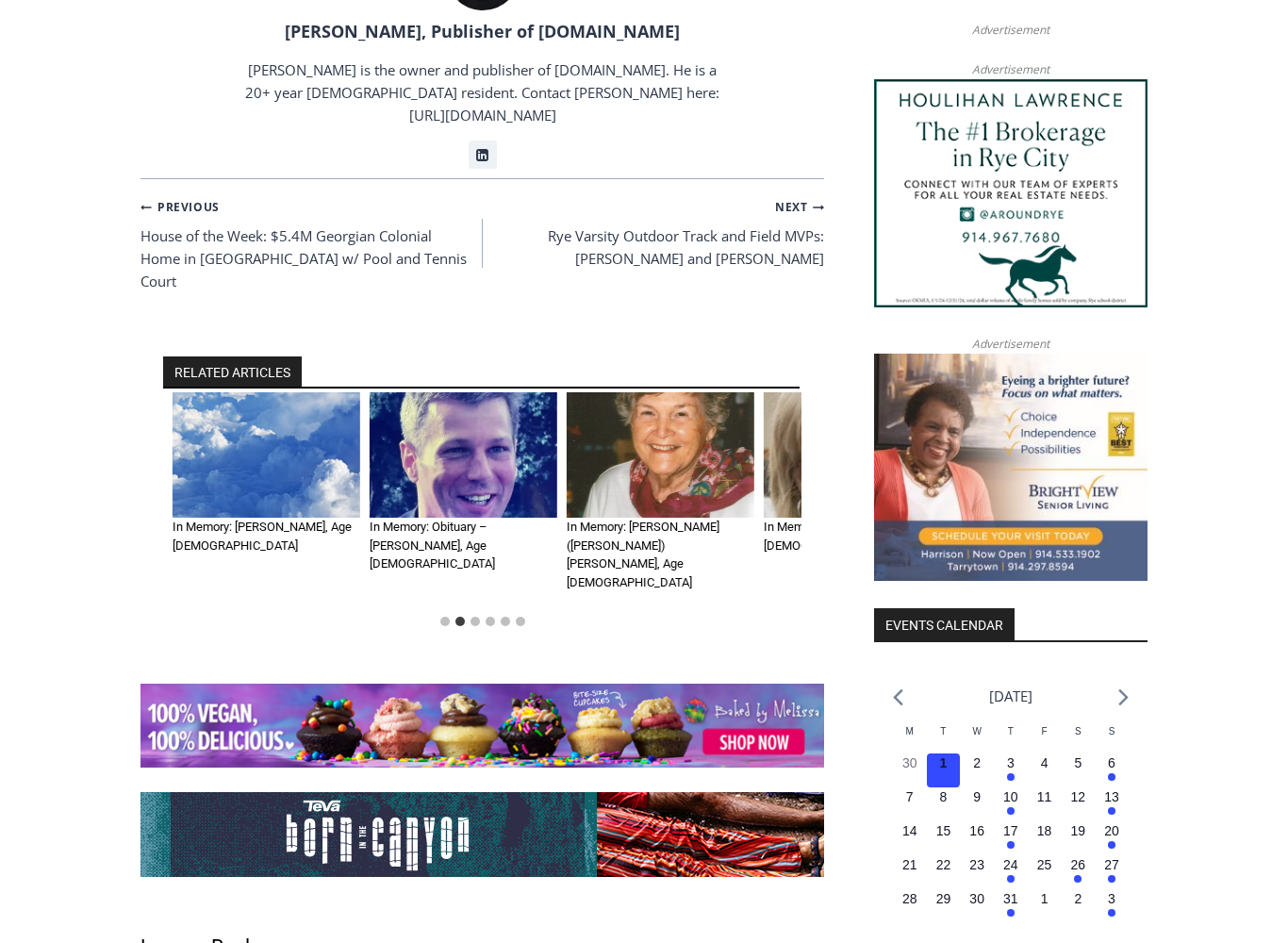 scroll, scrollTop: 1339, scrollLeft: 0, axis: vertical 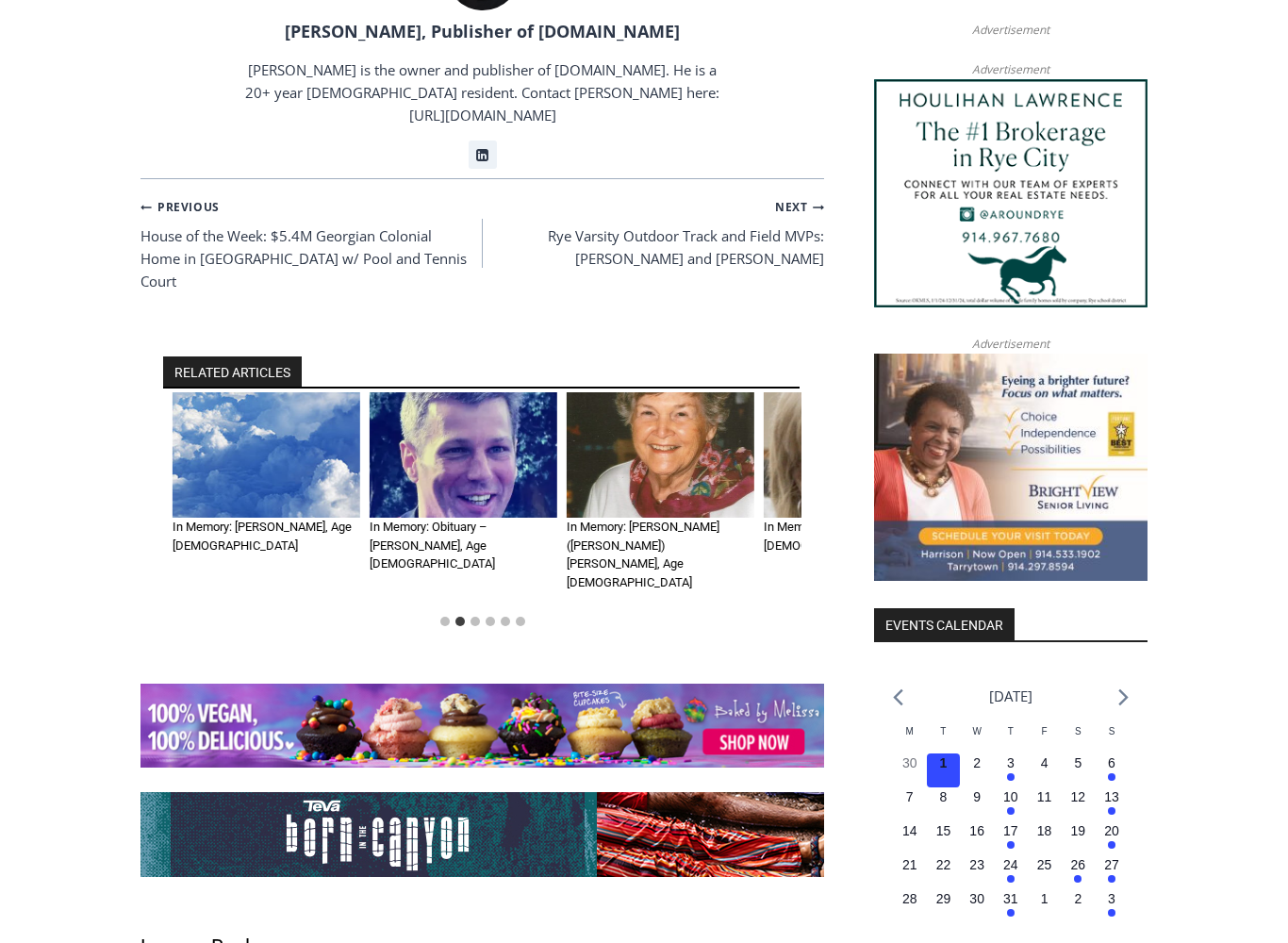 click at bounding box center [660, 455] 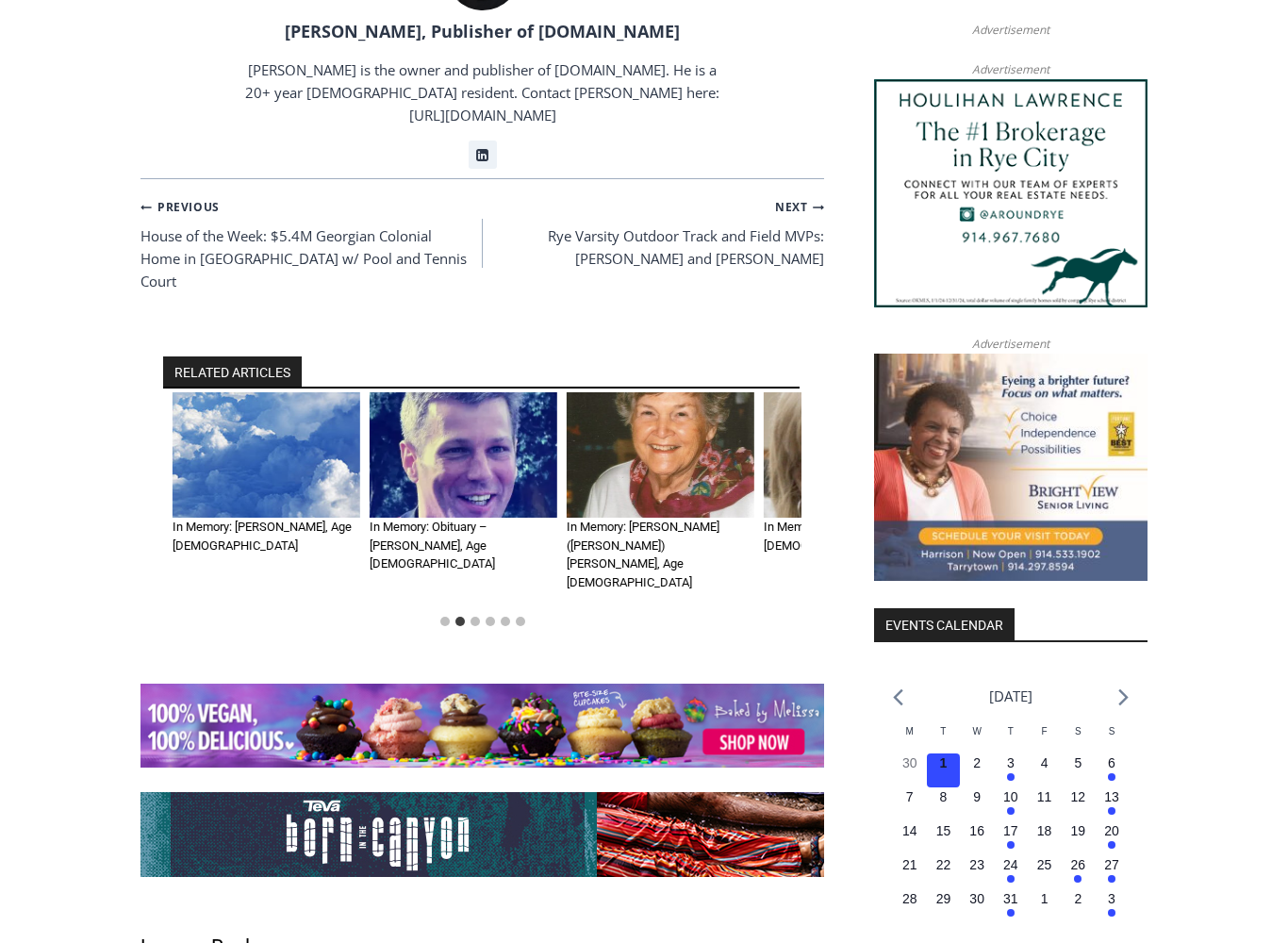 click at bounding box center [660, 455] 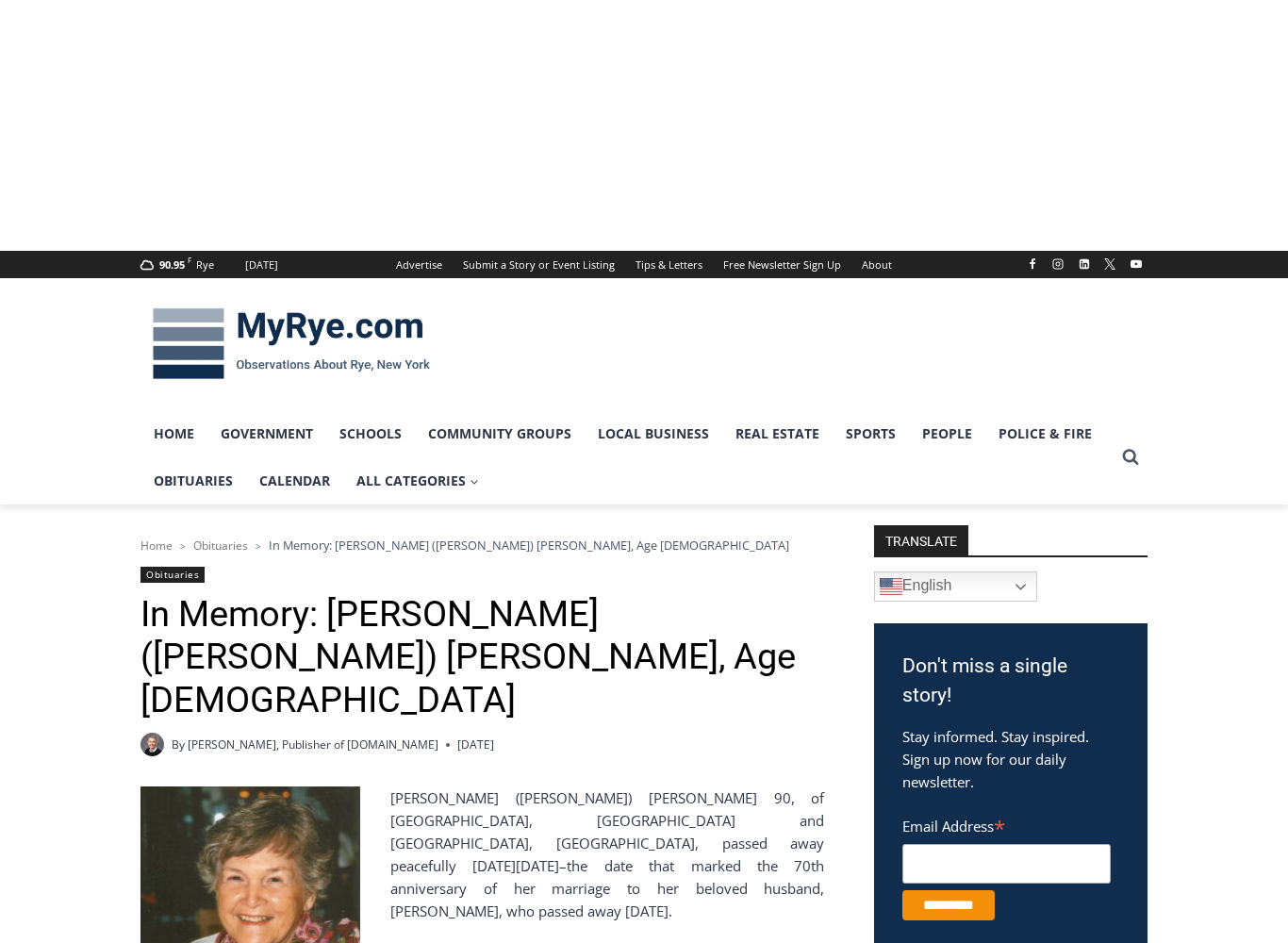 scroll, scrollTop: 0, scrollLeft: 0, axis: both 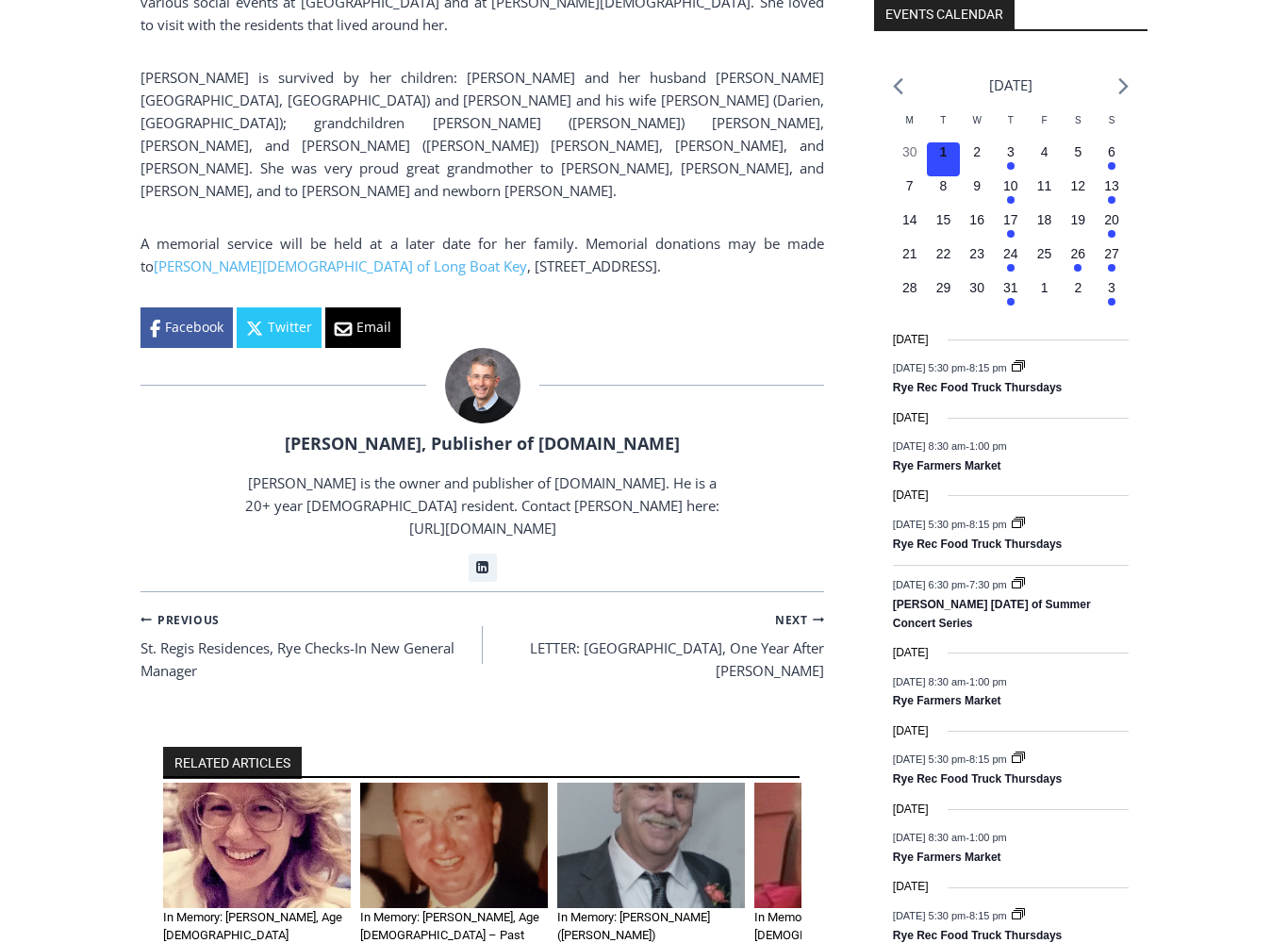 click at bounding box center (256, 845) 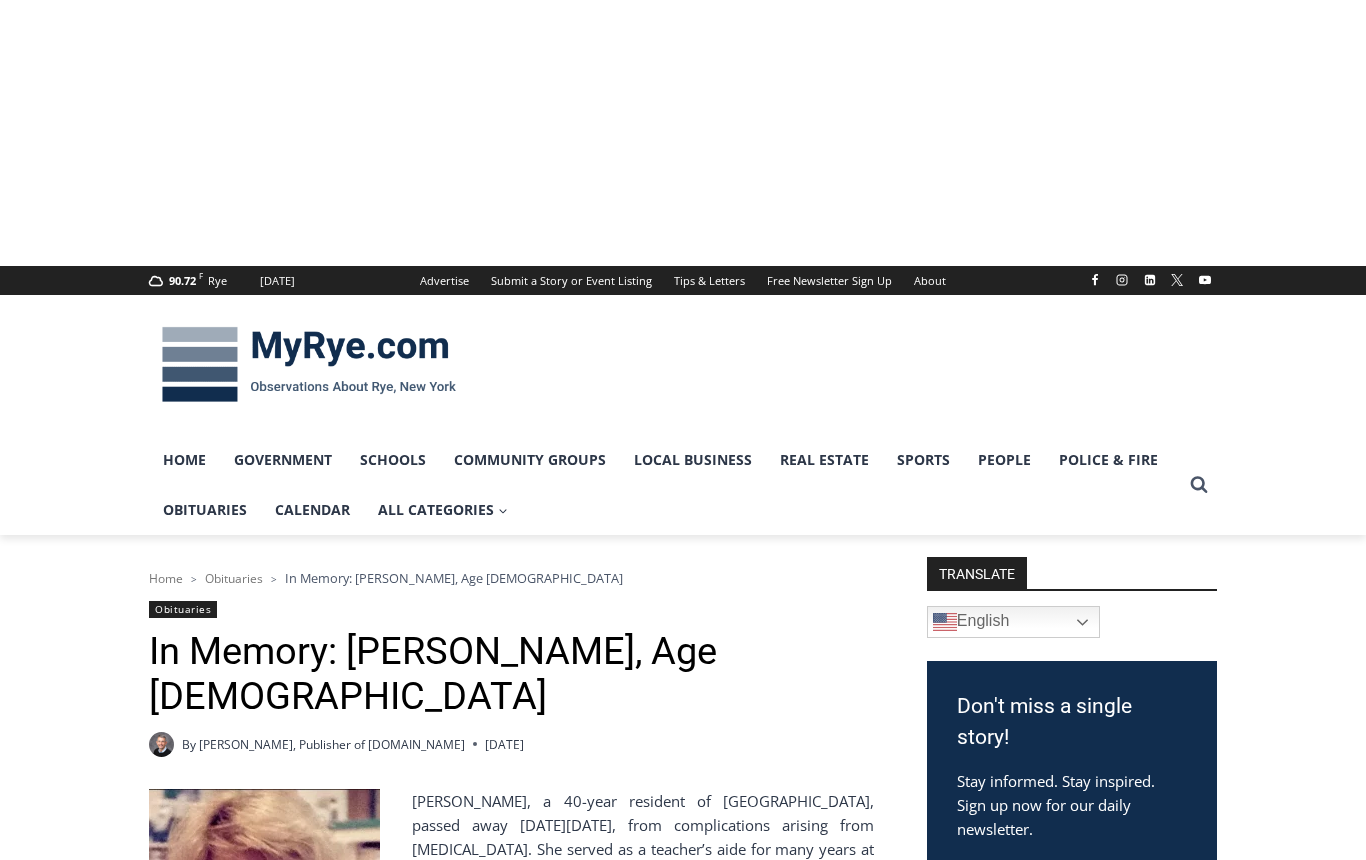 scroll, scrollTop: 0, scrollLeft: 0, axis: both 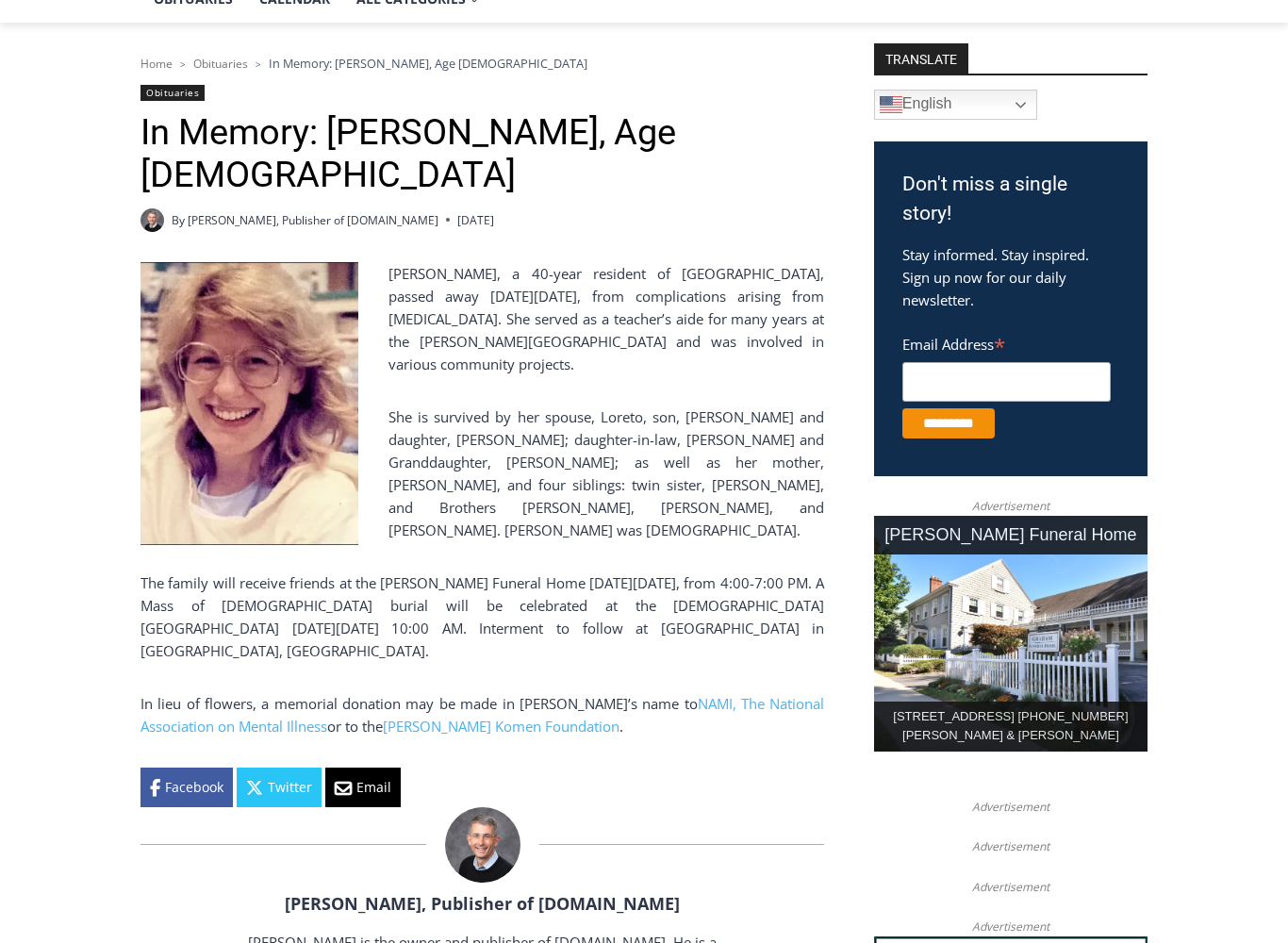 click on "Home   >   Obituaries   >   In Memory: [PERSON_NAME], Age [DEMOGRAPHIC_DATA]
Obituaries
In Memory: [PERSON_NAME], Age [DEMOGRAPHIC_DATA]
By [PERSON_NAME], Publisher of [DOMAIN_NAME]
[DATE]
[PERSON_NAME], a 40-year resident of [GEOGRAPHIC_DATA], passed away [DATE][DATE], from complications arising from [MEDICAL_DATA]. She served as a teacher’s aide for many years at the [PERSON_NAME][GEOGRAPHIC_DATA] and was involved in various community projects.
She is survived by her spouse, Loreto, son, [PERSON_NAME] and daughter, [PERSON_NAME]; daughter-in-law, [PERSON_NAME] and Granddaughter, [PERSON_NAME]; as well as her mother, [PERSON_NAME], and four siblings: twin sister, [PERSON_NAME], and Brothers [PERSON_NAME], [PERSON_NAME], and [PERSON_NAME]. [PERSON_NAME] was [DEMOGRAPHIC_DATA].
In lieu of flowers, a memorial donation may be made in [PERSON_NAME]’s name to  NAMI, The National Association on Mental Illness  or to the  [PERSON_NAME] Komen Foundation ." at bounding box center [644, 1339] 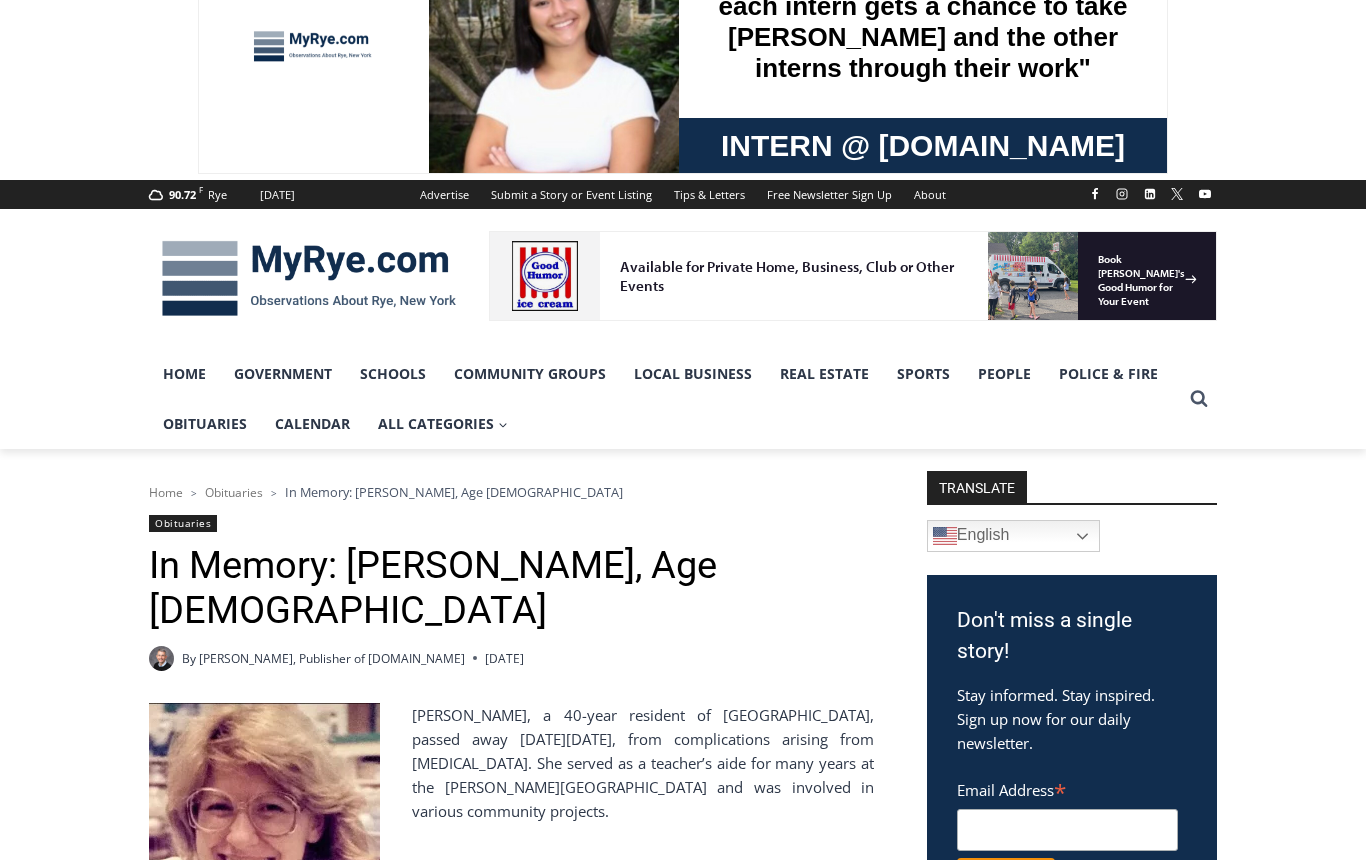scroll, scrollTop: 0, scrollLeft: 0, axis: both 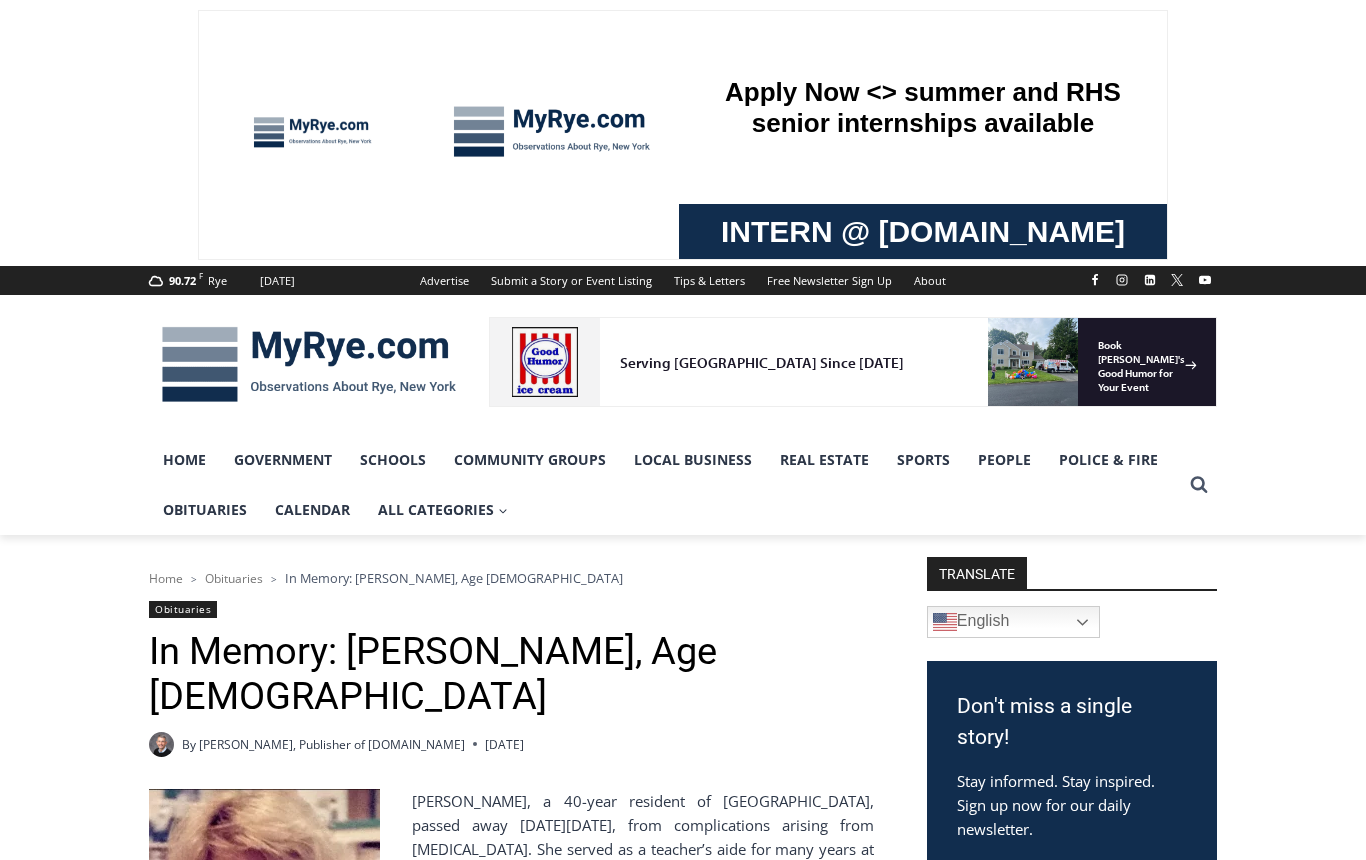 click on "Local Business" at bounding box center [693, 460] 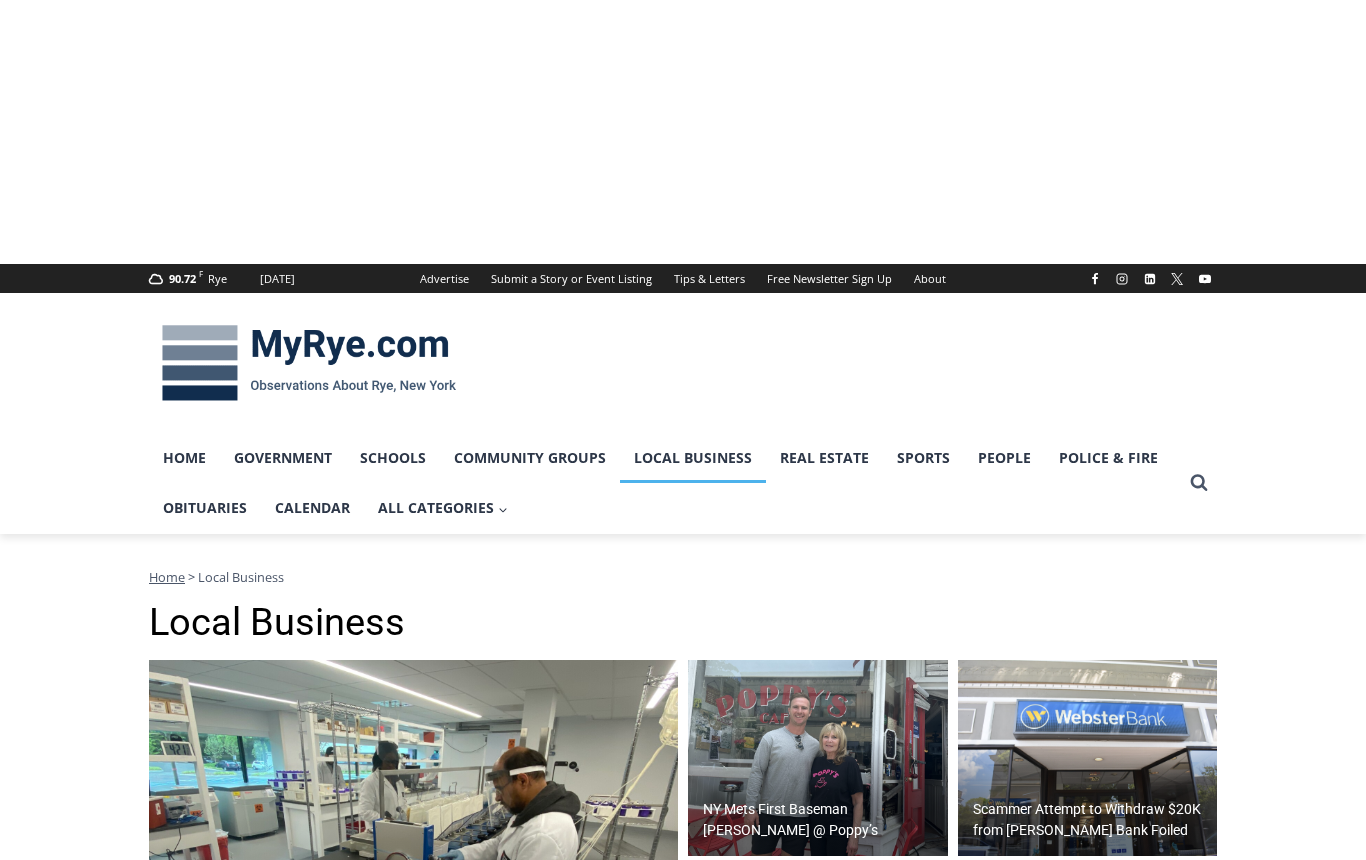 scroll, scrollTop: 0, scrollLeft: 0, axis: both 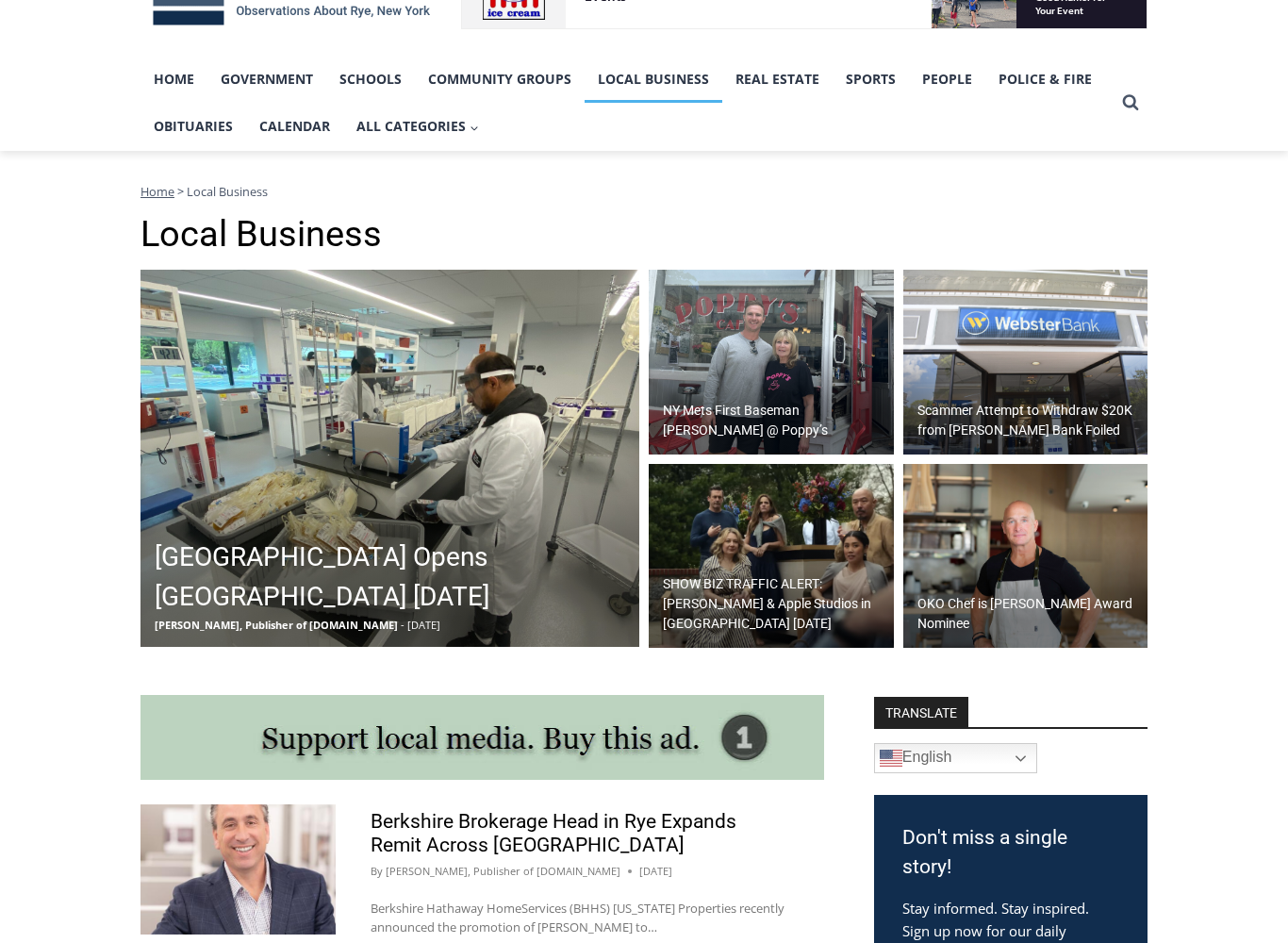 click at bounding box center [771, 556] 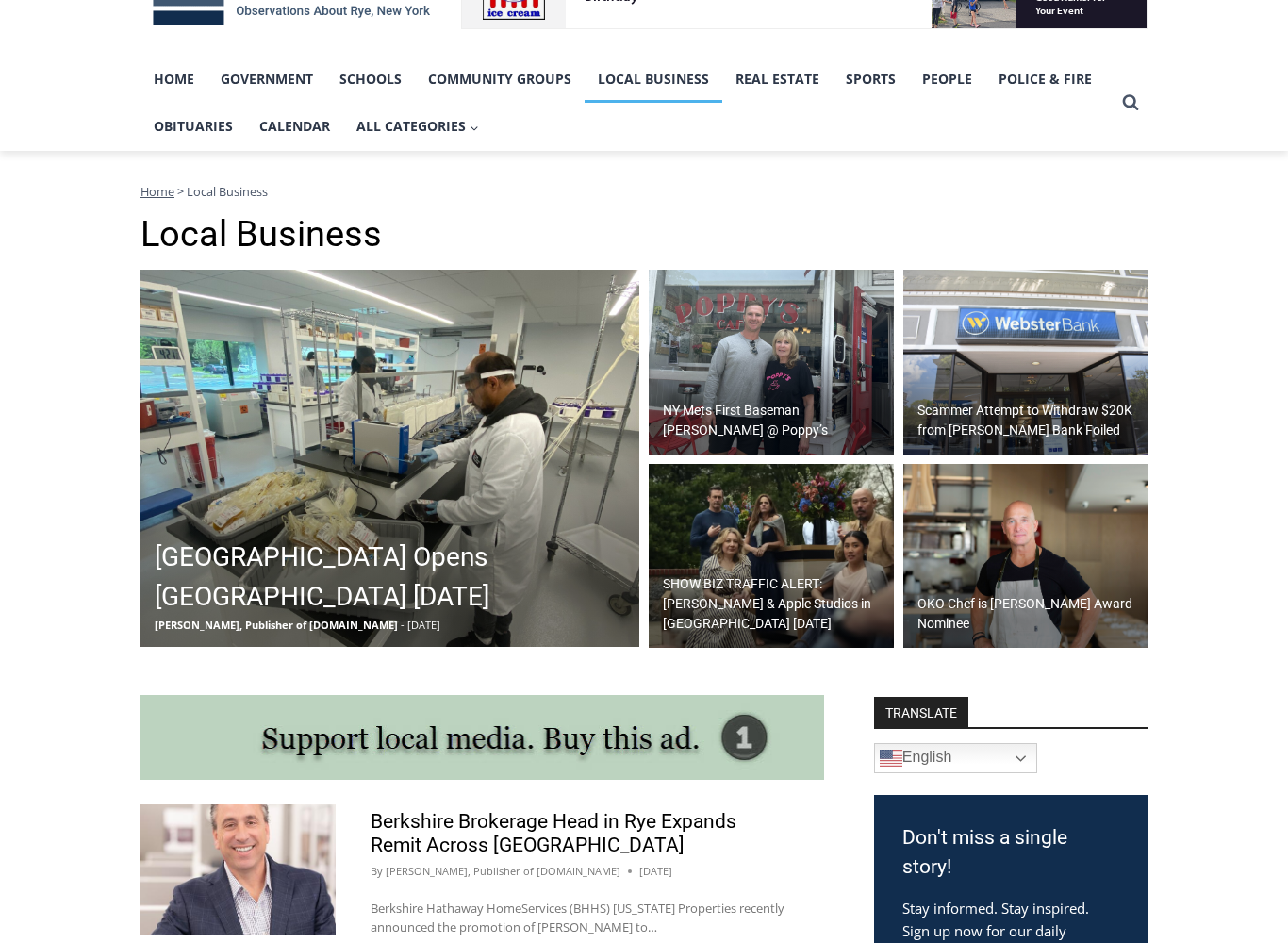 click on "SHOW BIZ TRAFFIC ALERT: Jon Hamm & Apple Studios in Rye Wednesday" at bounding box center (776, 604) 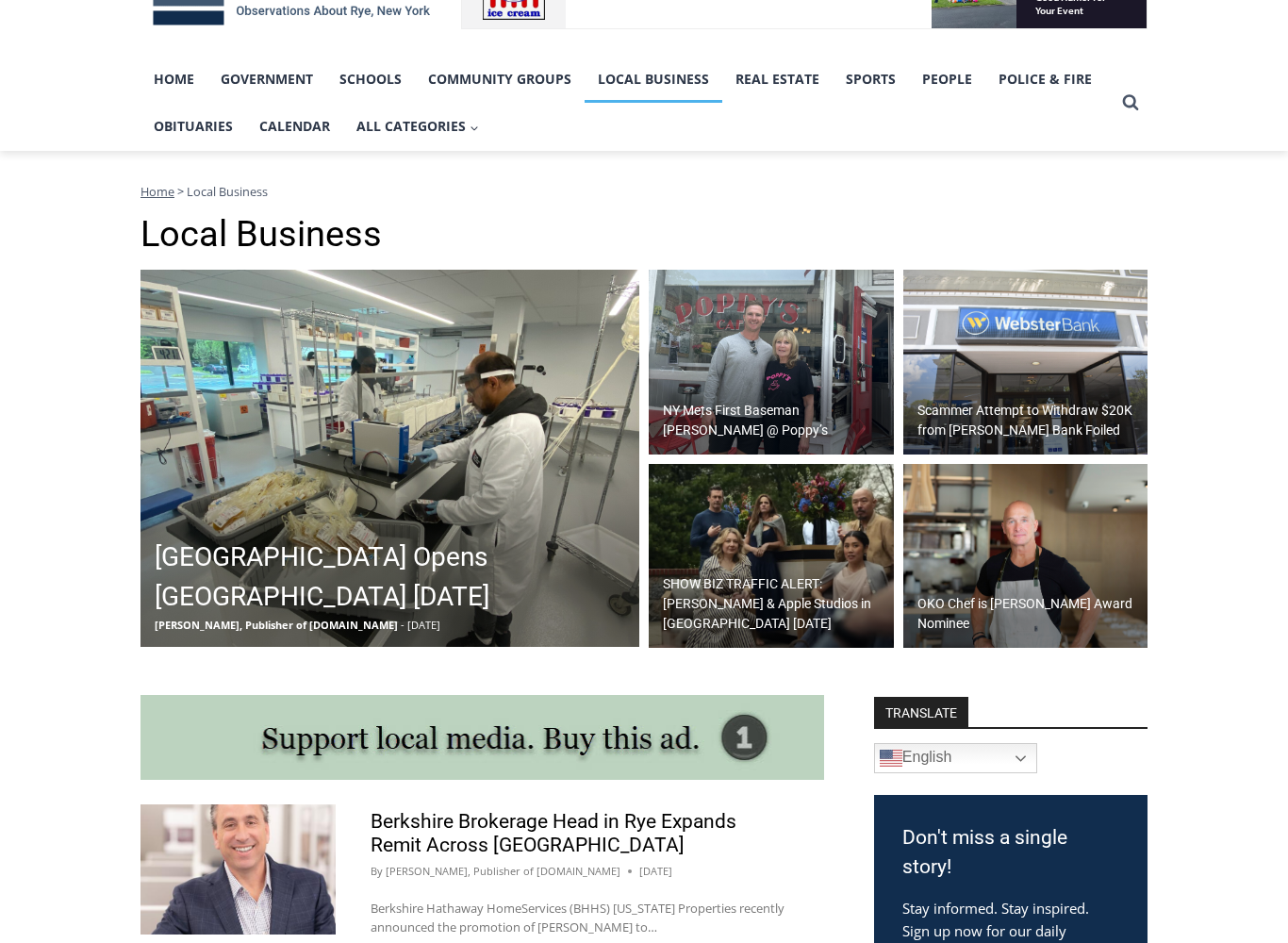click at bounding box center [771, 556] 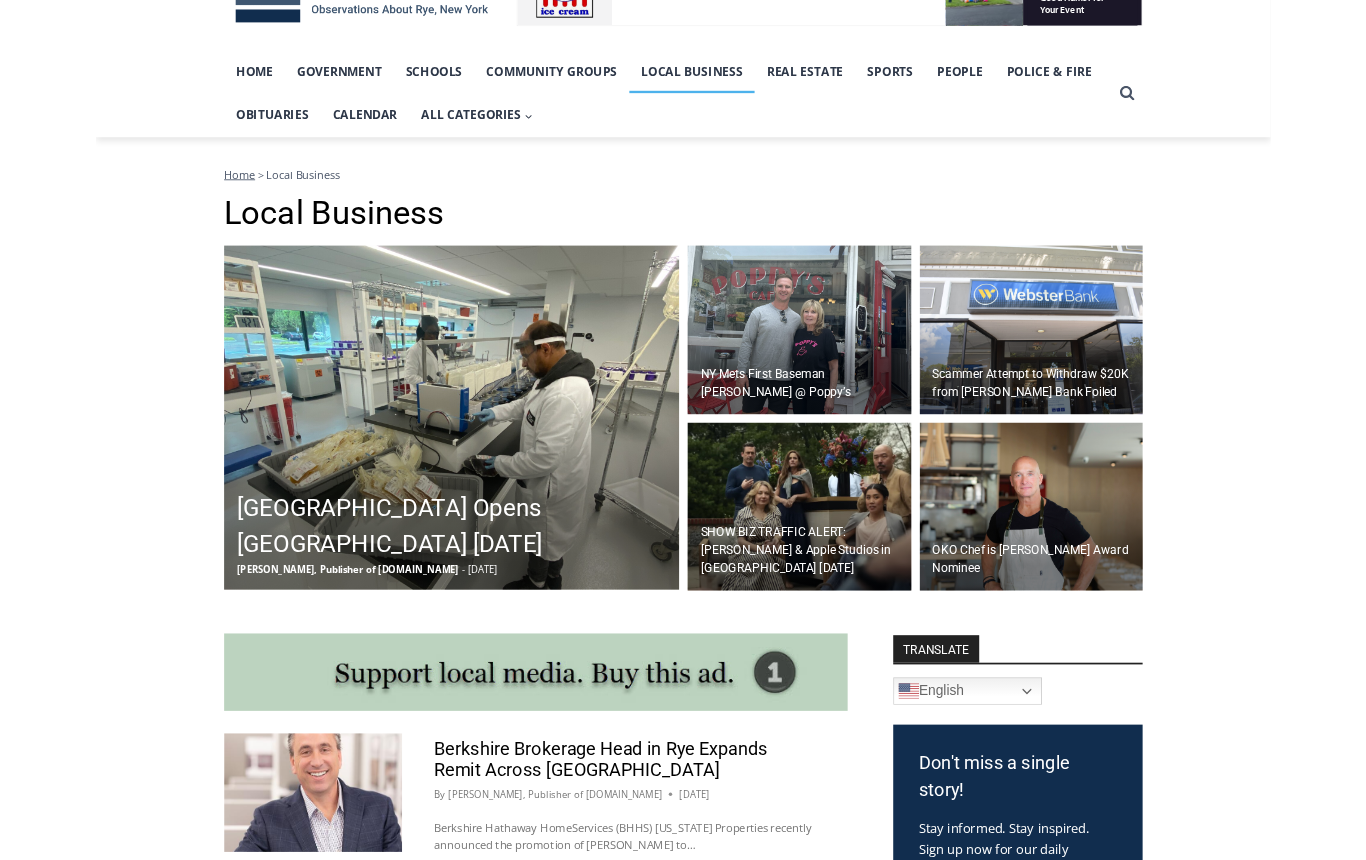 scroll, scrollTop: 438, scrollLeft: 0, axis: vertical 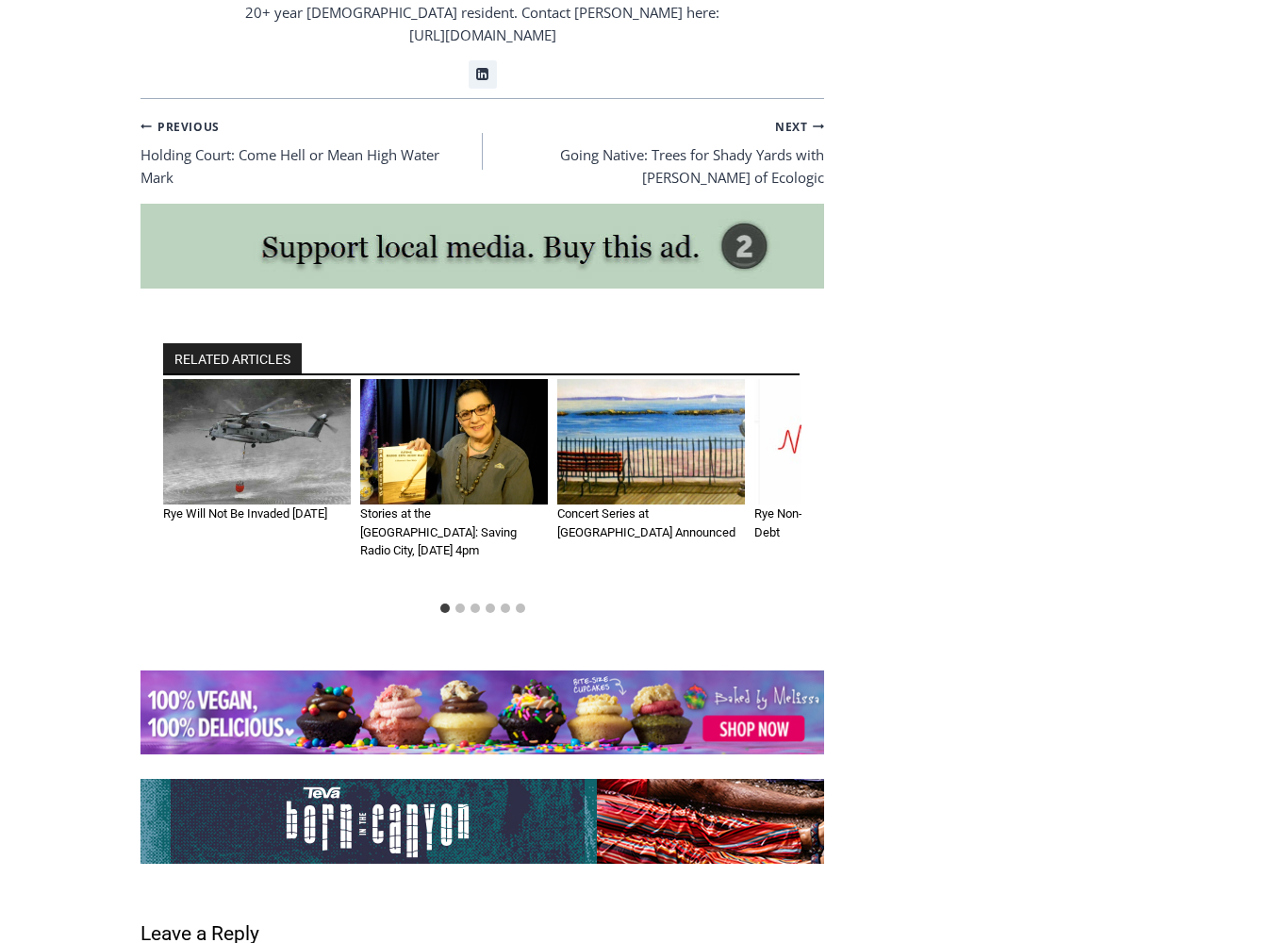 click at bounding box center (454, 442) 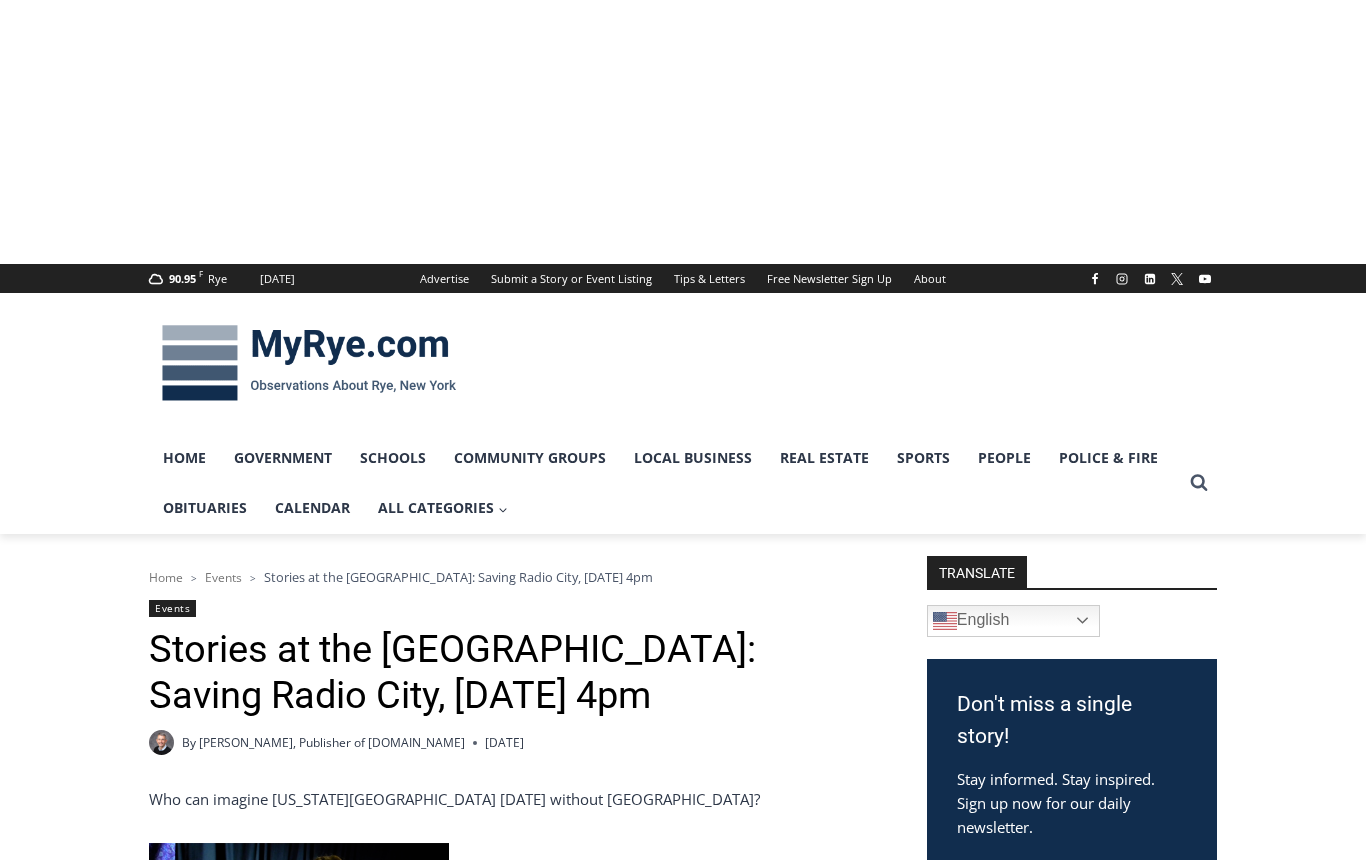scroll, scrollTop: 0, scrollLeft: 0, axis: both 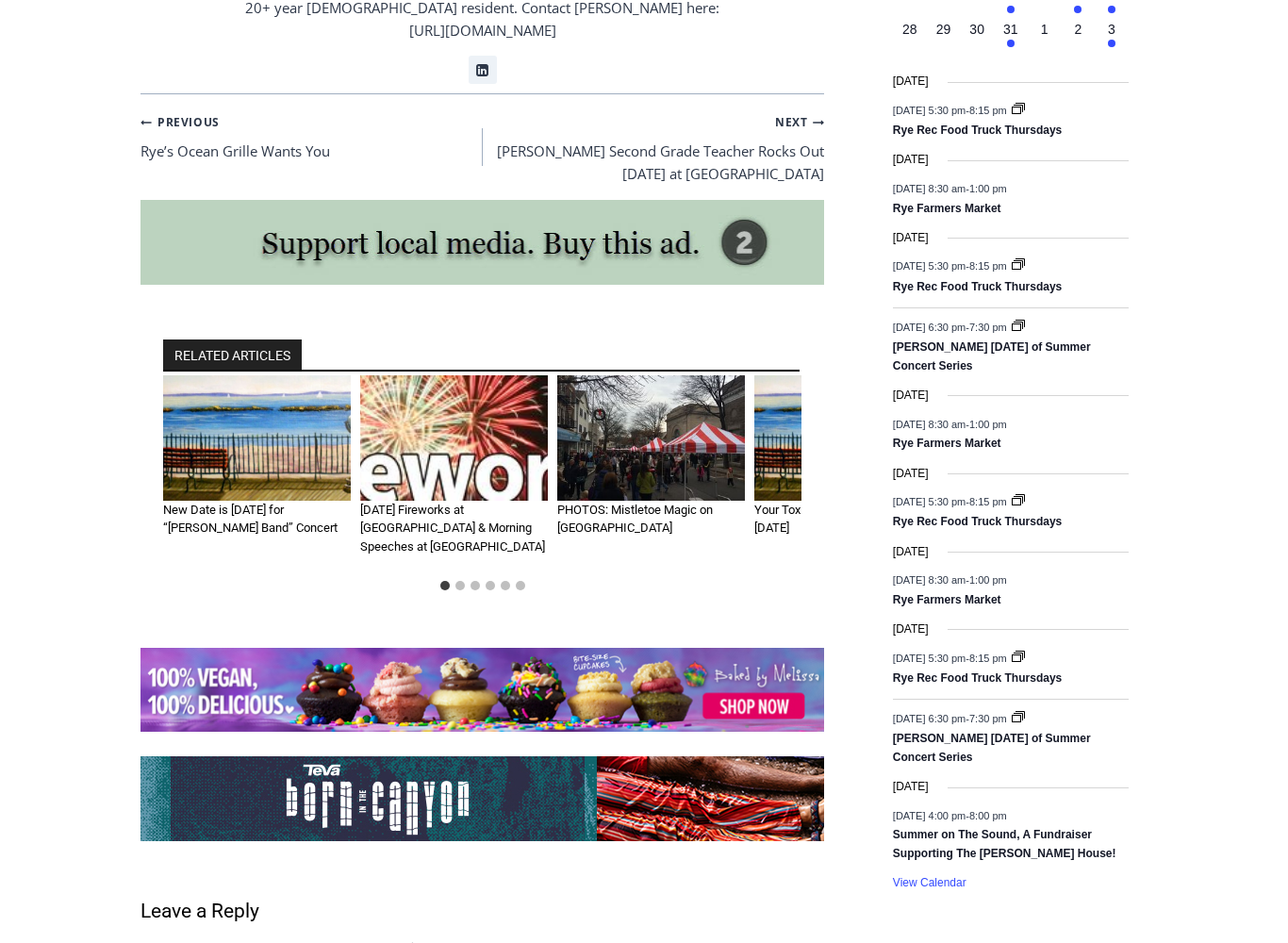 click at bounding box center (651, 438) 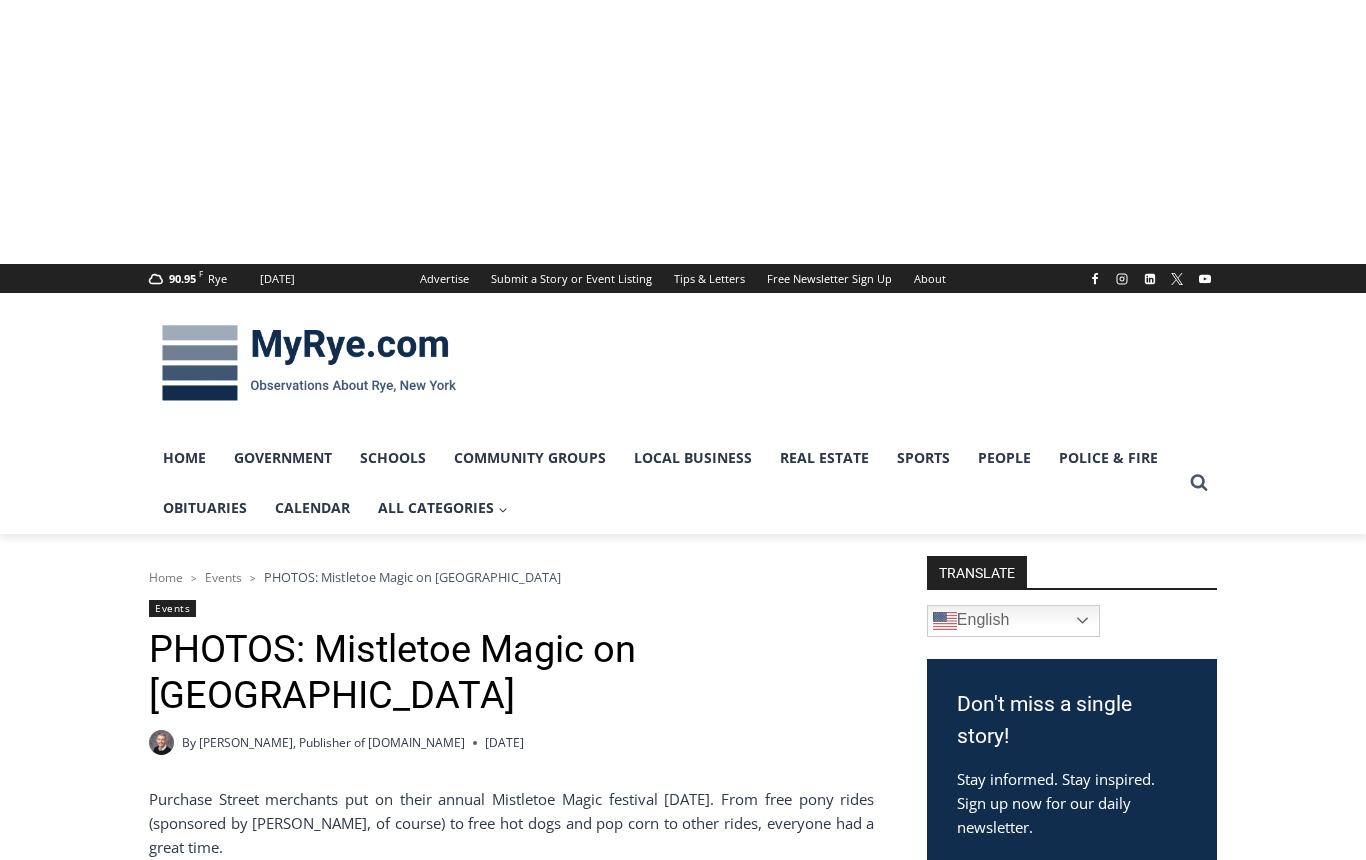 scroll, scrollTop: 0, scrollLeft: 0, axis: both 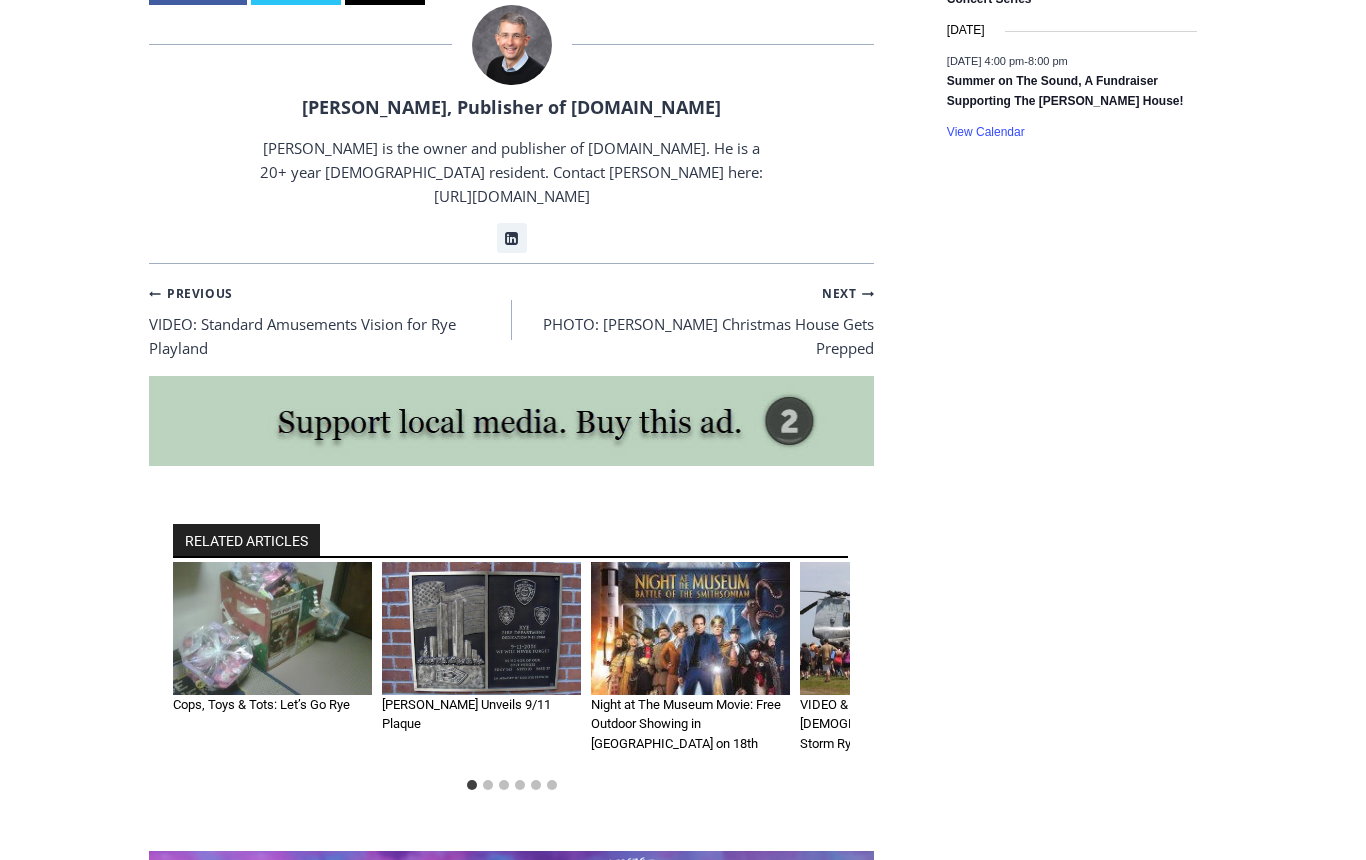 click at bounding box center [481, 629] 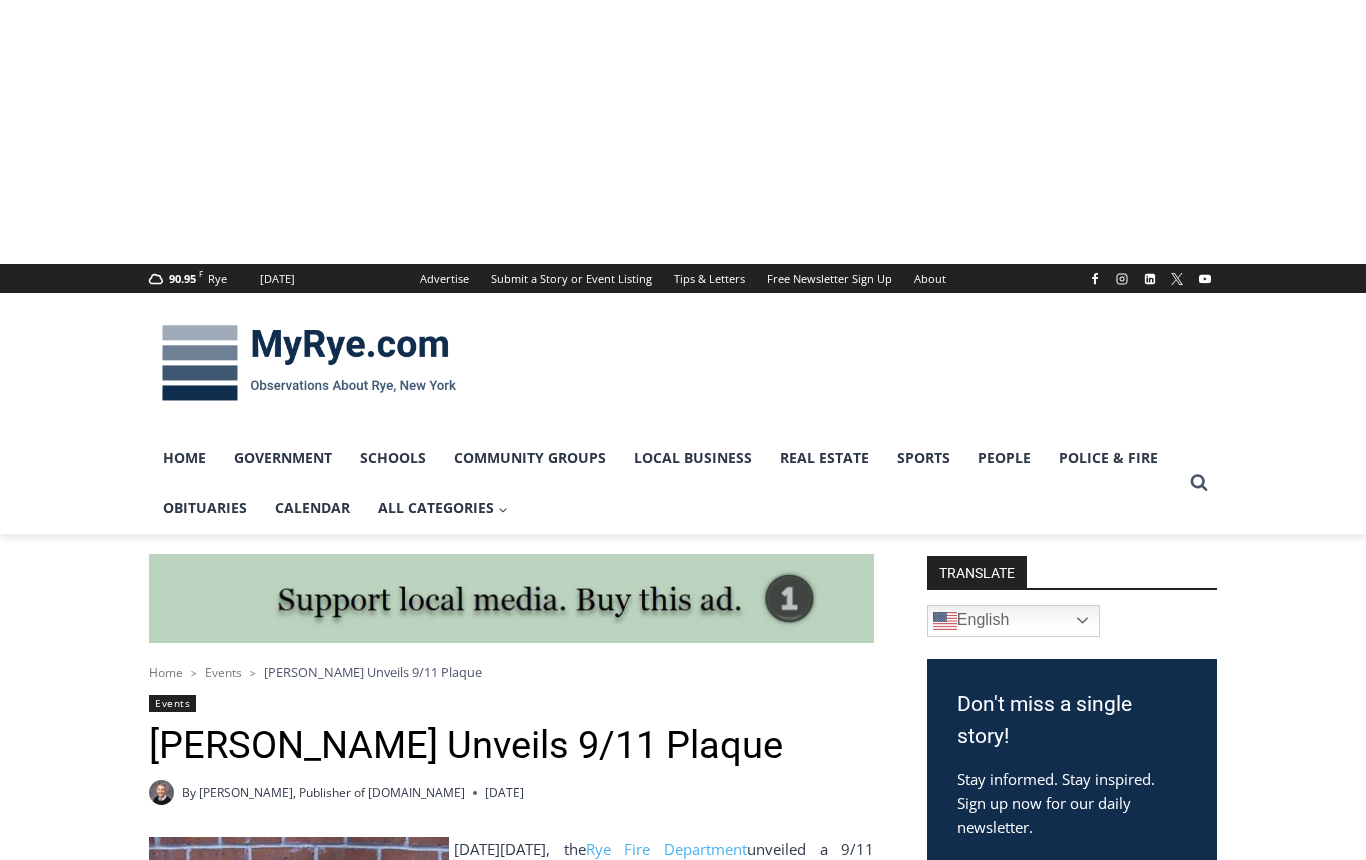 scroll, scrollTop: 0, scrollLeft: 0, axis: both 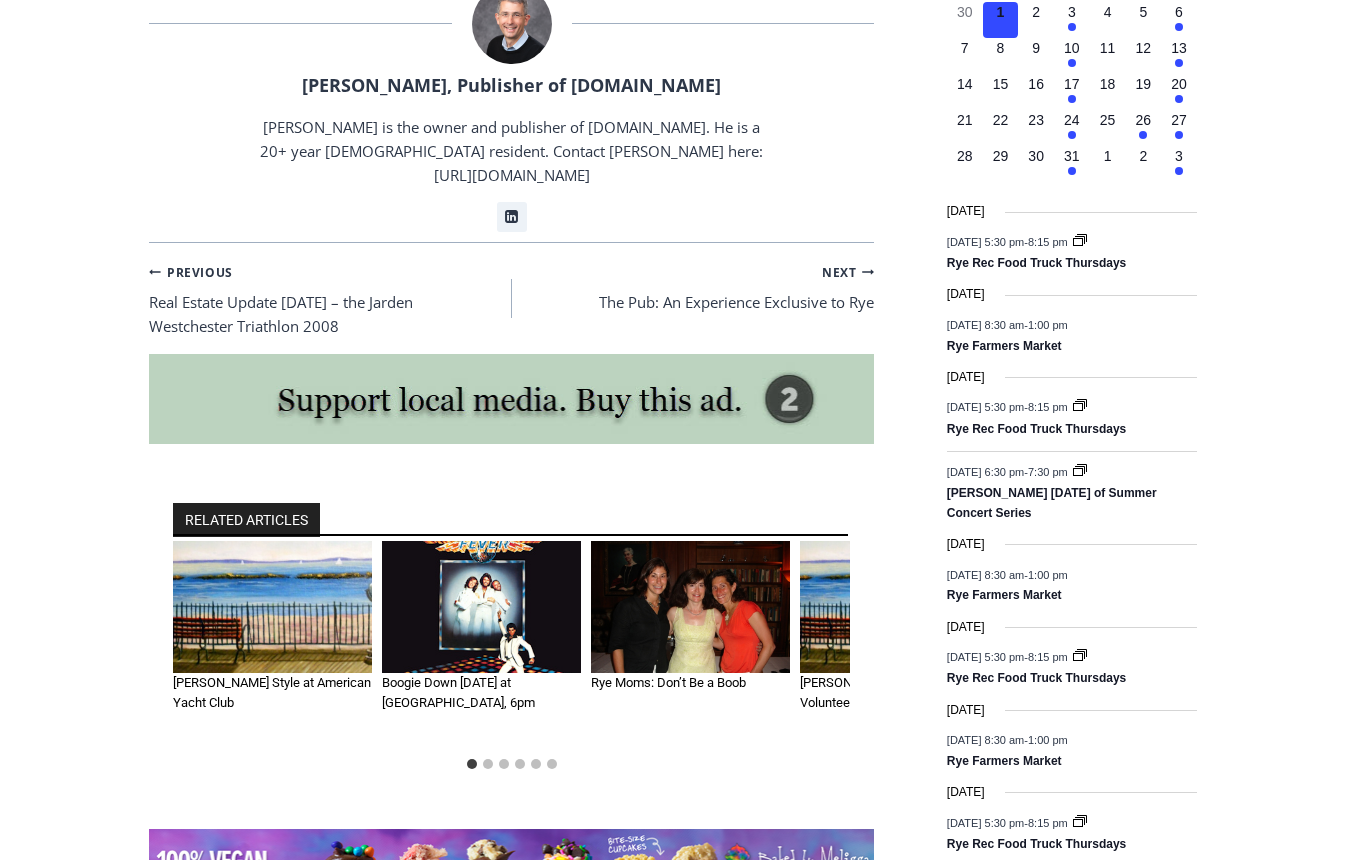 click at bounding box center [690, 608] 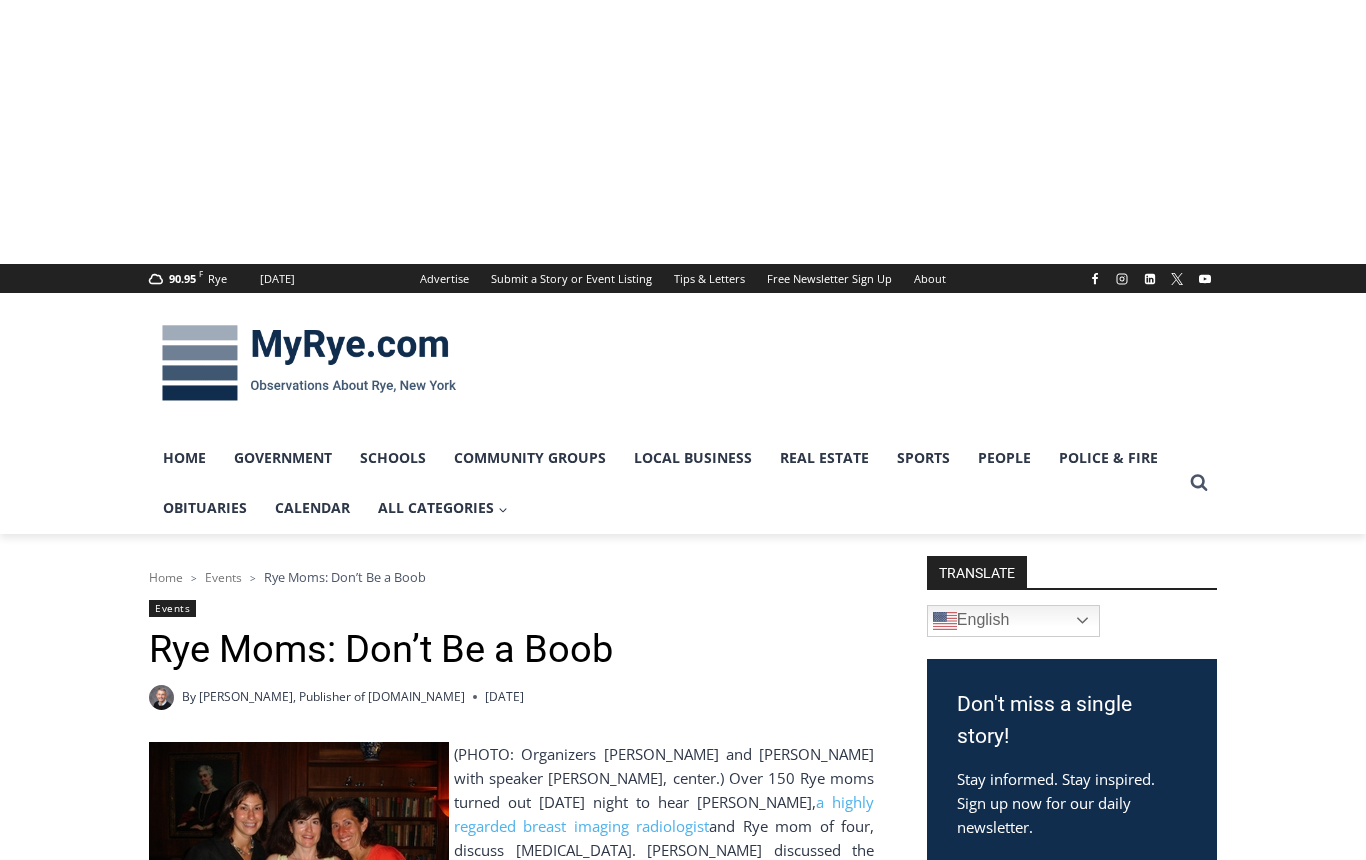 scroll, scrollTop: 0, scrollLeft: 0, axis: both 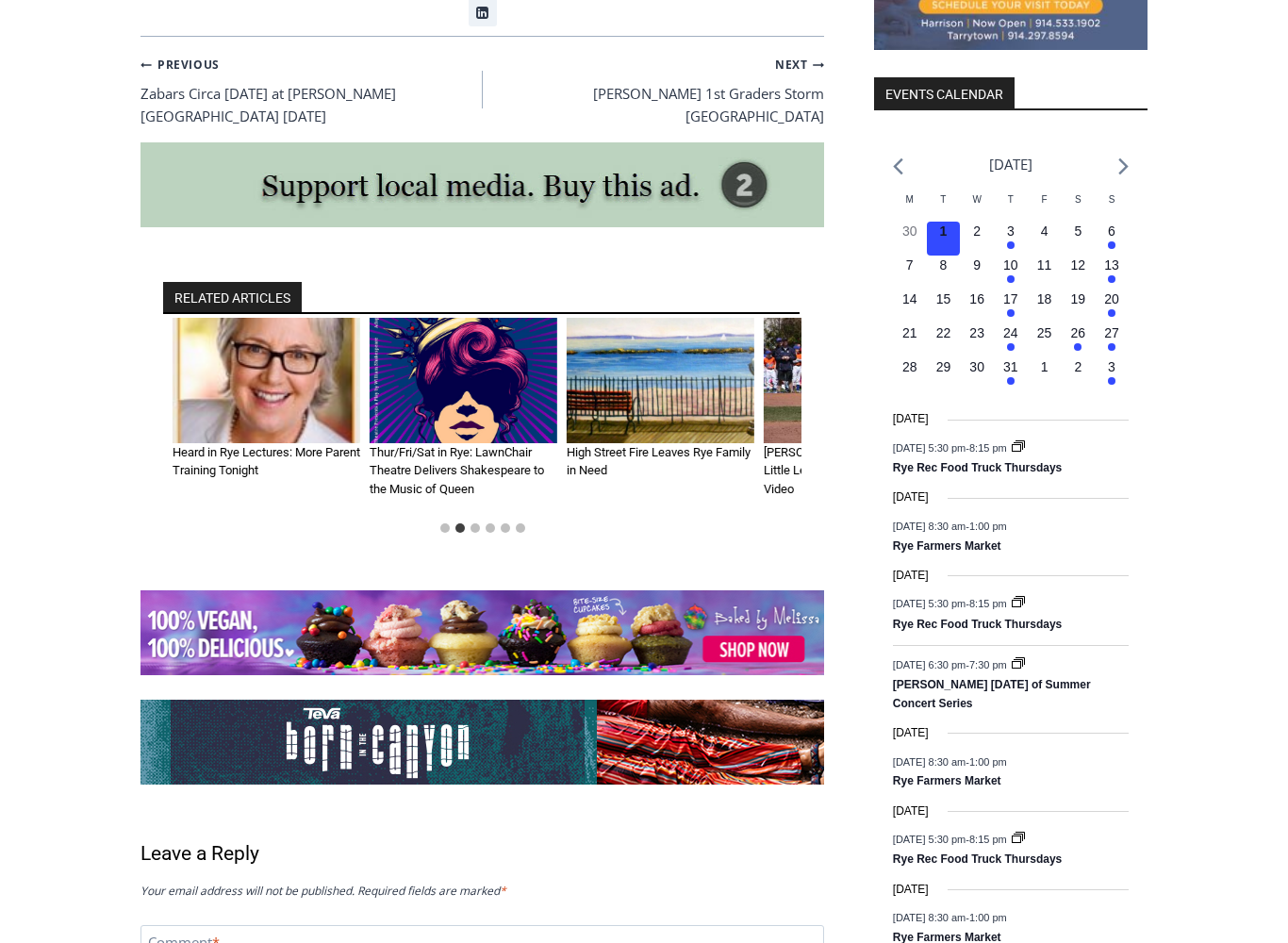 click at bounding box center [660, 380] 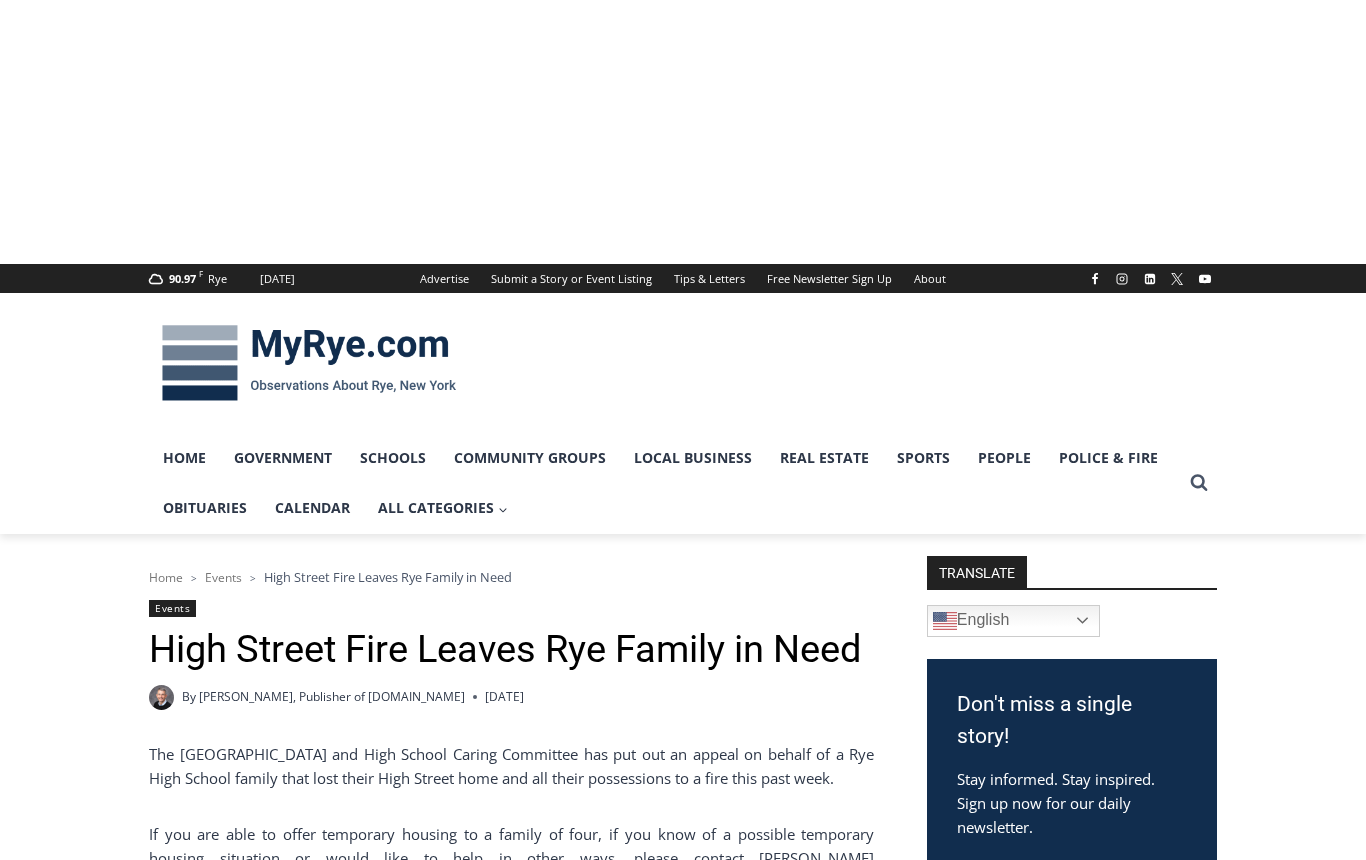 scroll, scrollTop: 0, scrollLeft: 0, axis: both 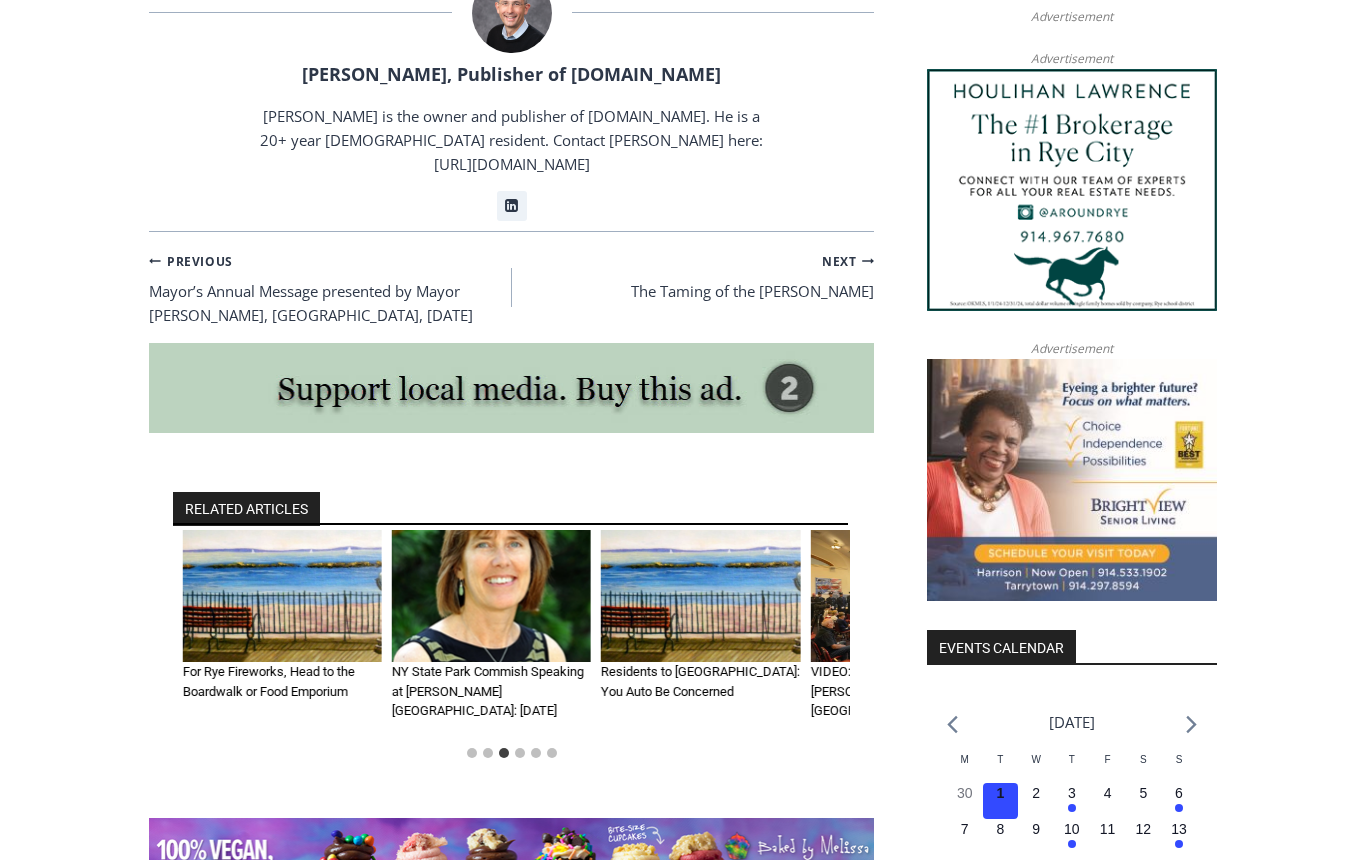 click at bounding box center [700, 596] 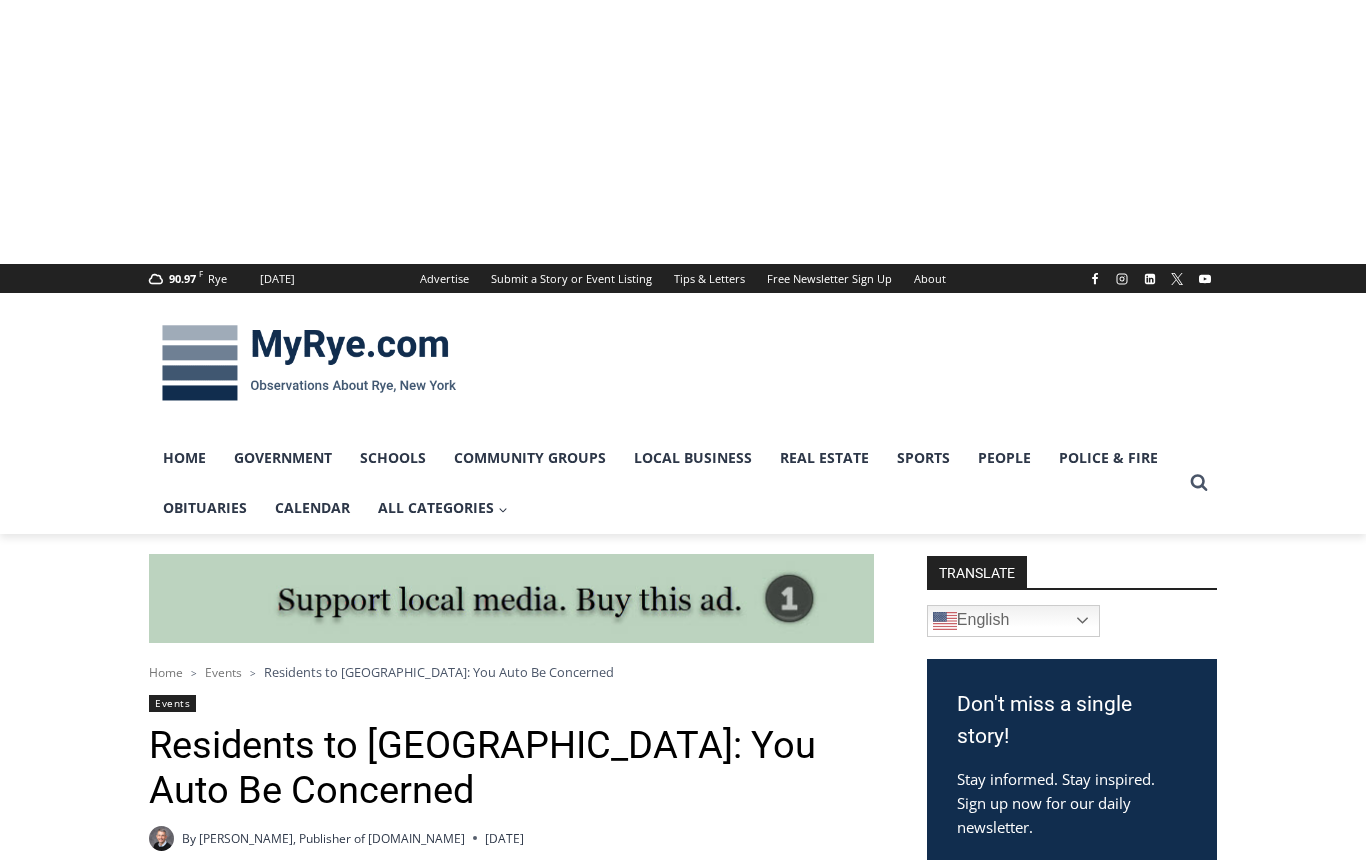 scroll, scrollTop: 0, scrollLeft: 0, axis: both 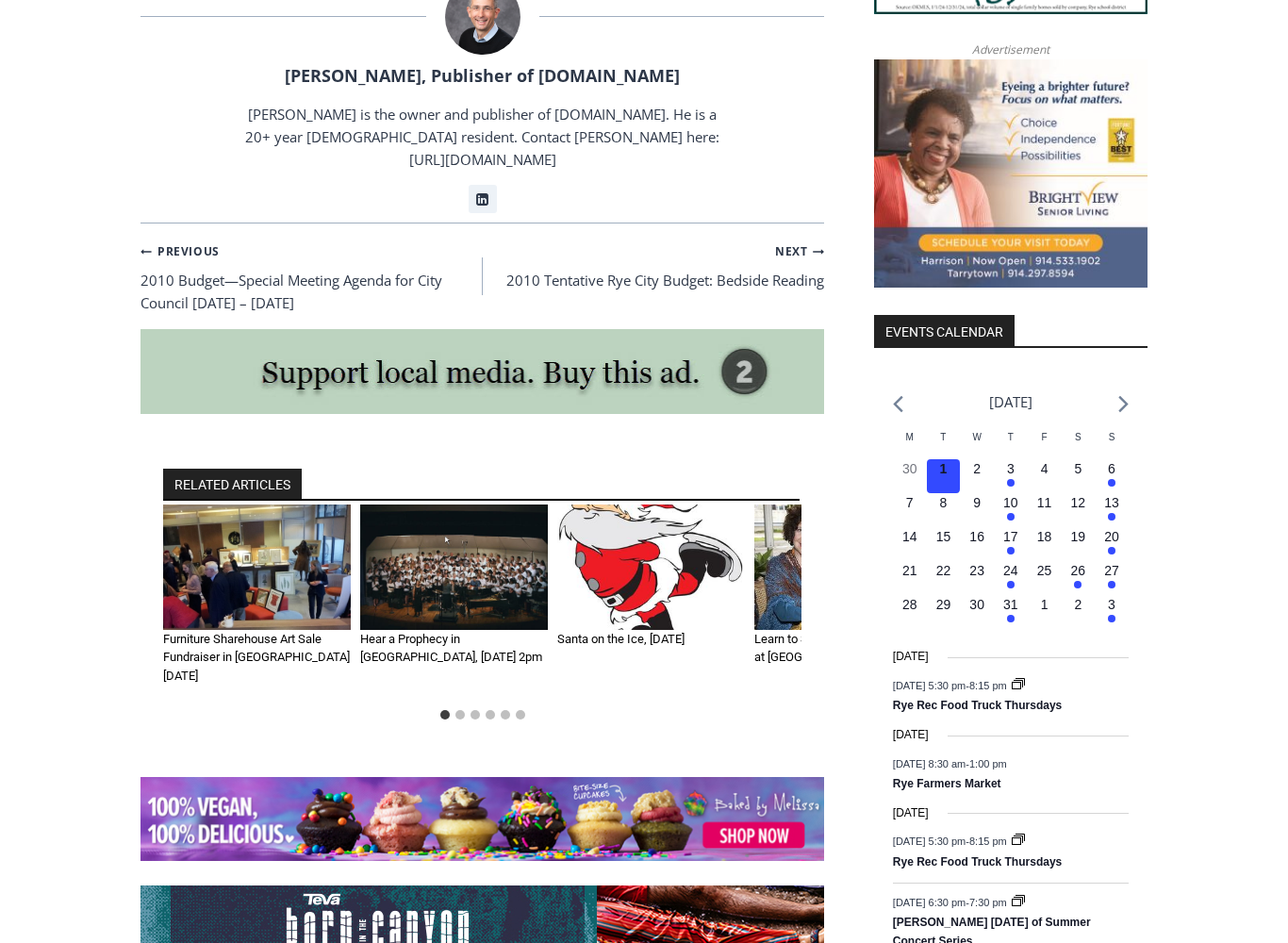 click at bounding box center [256, 567] 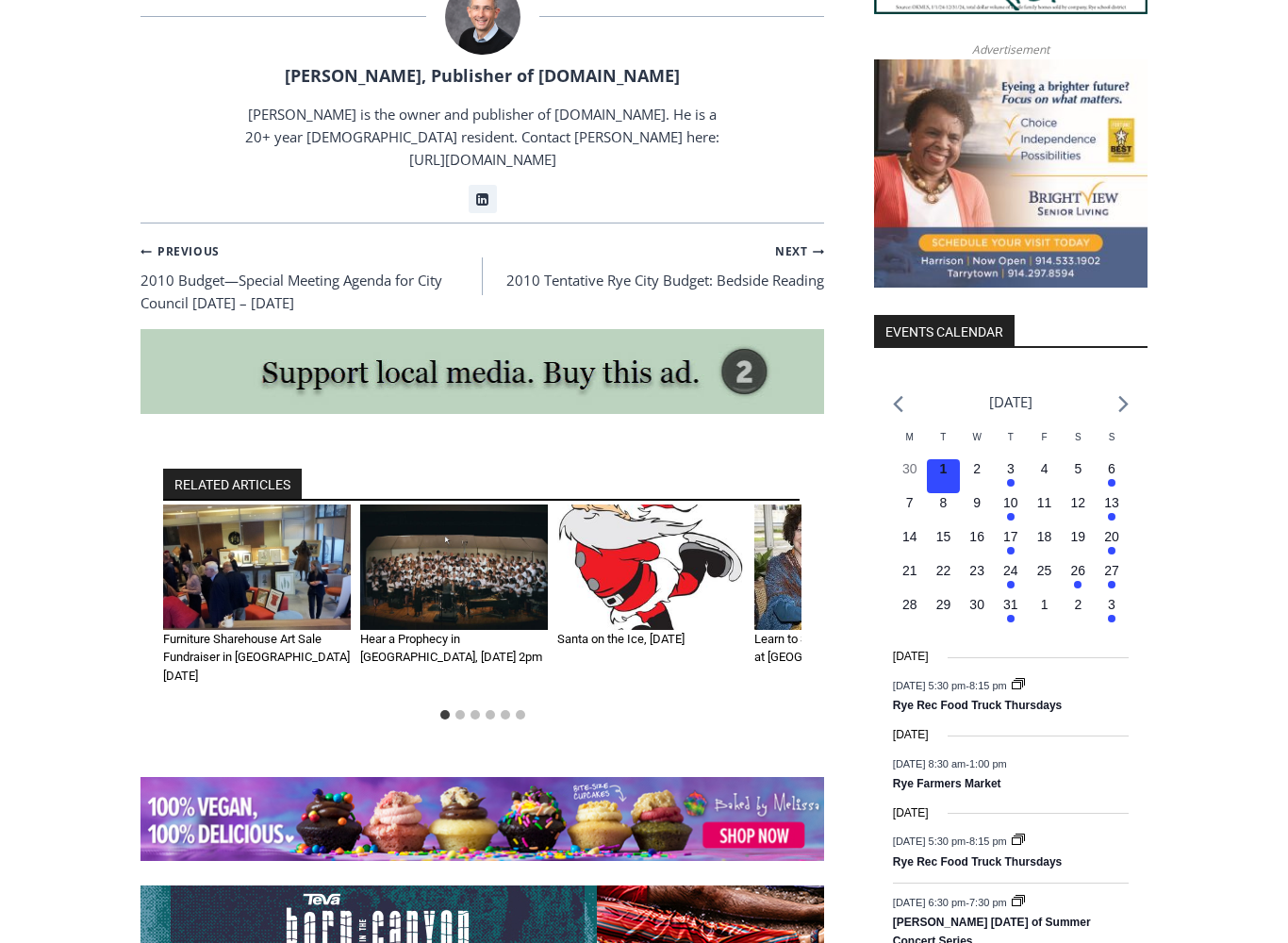 click at bounding box center (256, 567) 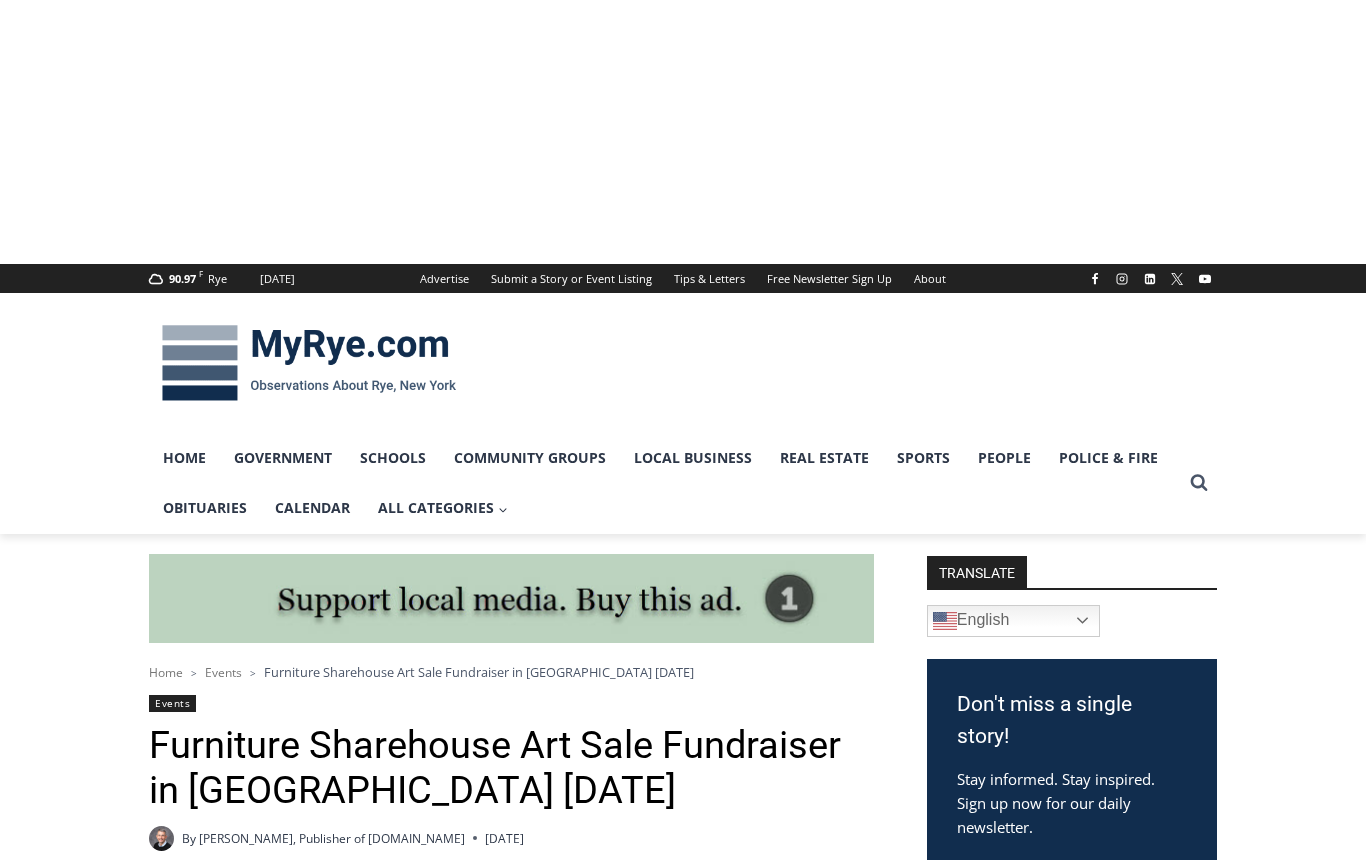 scroll, scrollTop: 0, scrollLeft: 0, axis: both 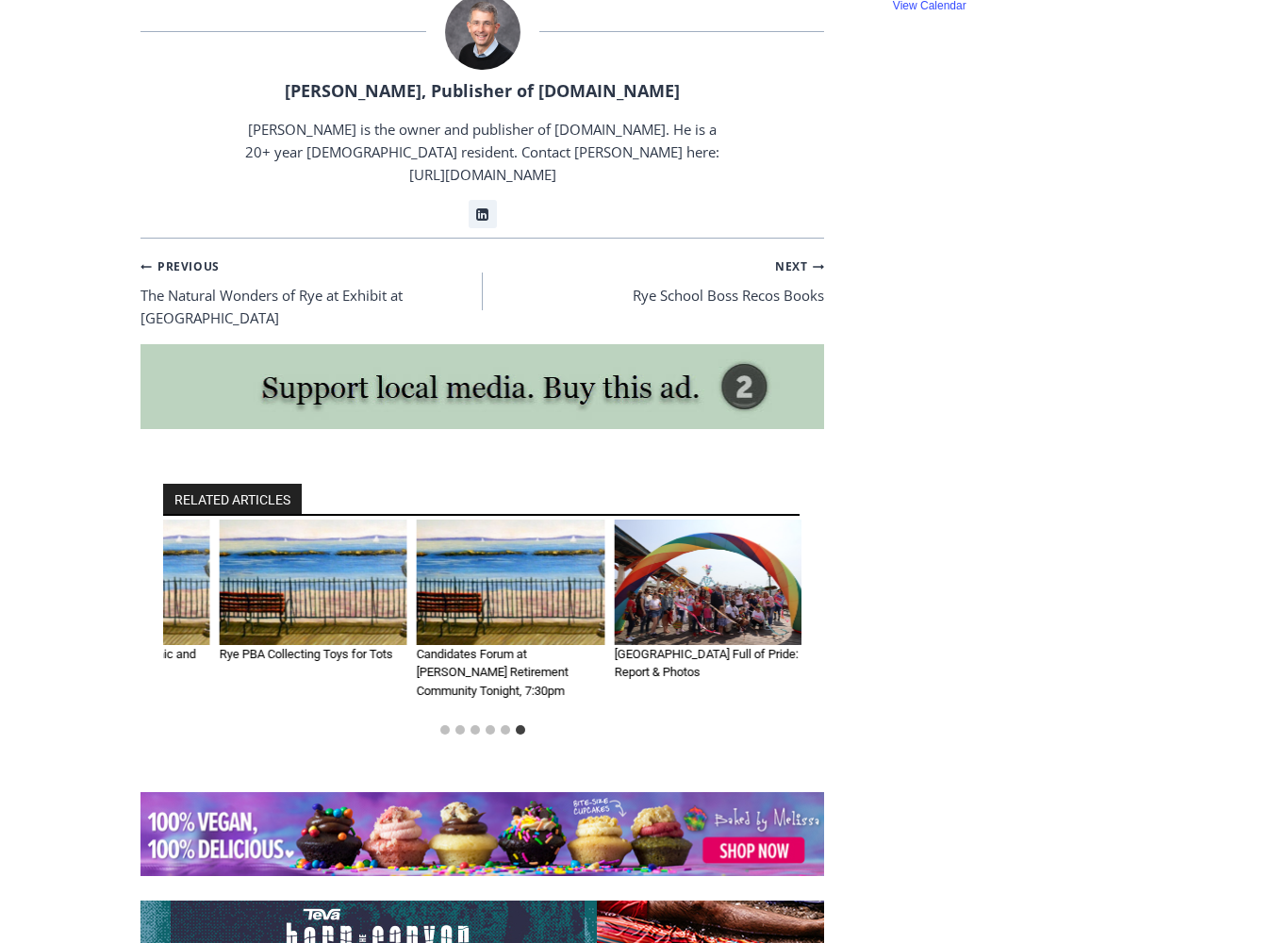 click at bounding box center (707, 582) 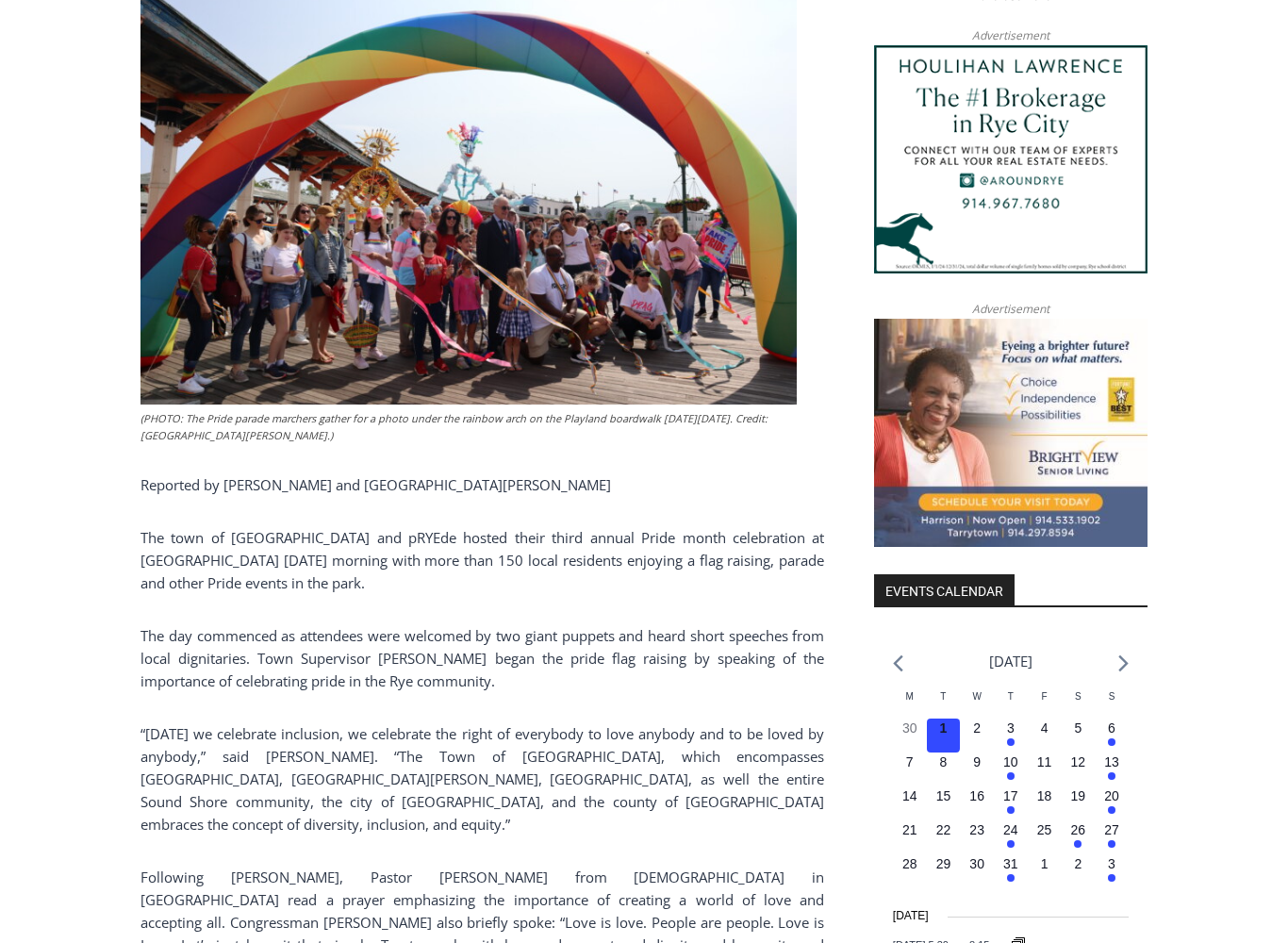 scroll, scrollTop: 1074, scrollLeft: 0, axis: vertical 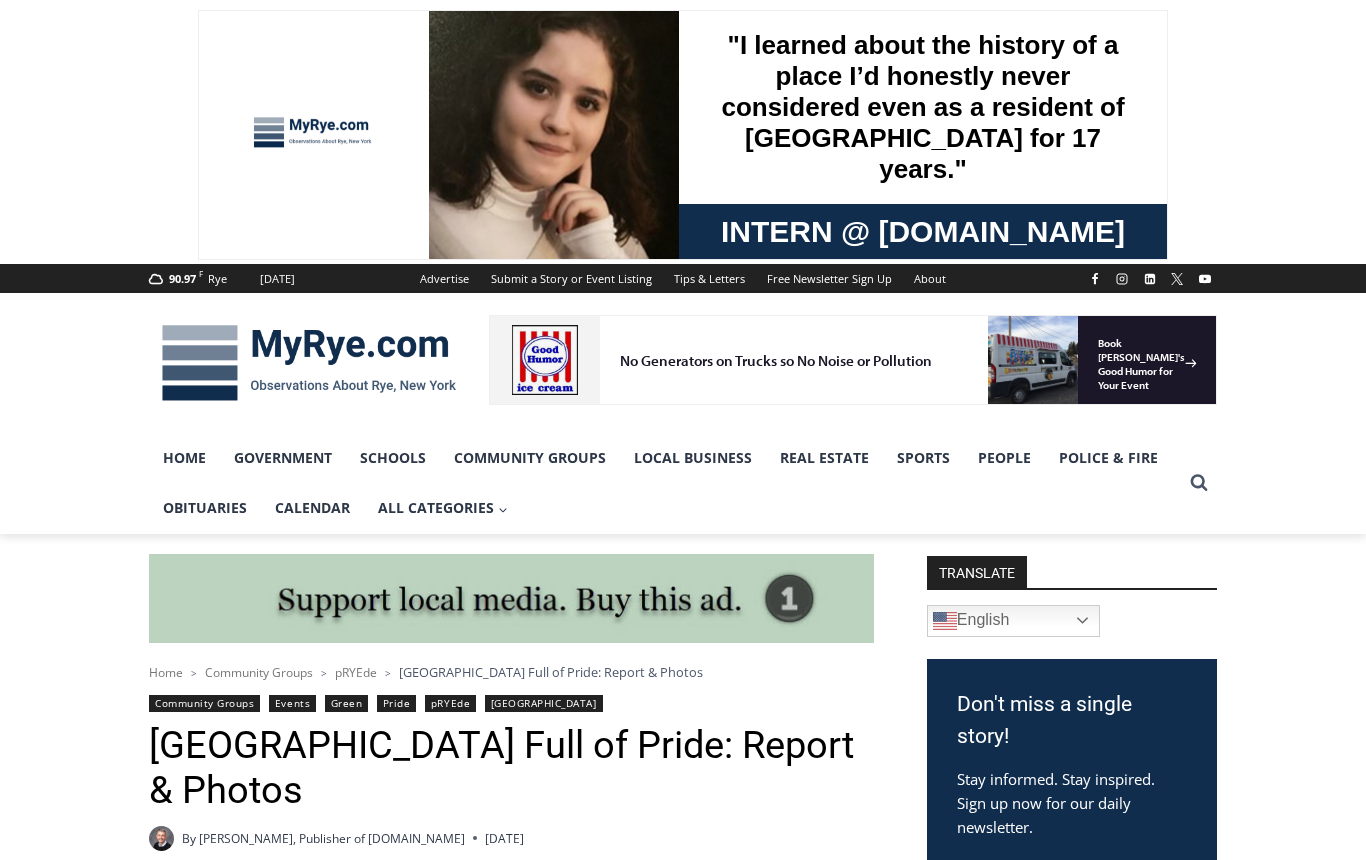 click on "Real Estate" at bounding box center [824, 458] 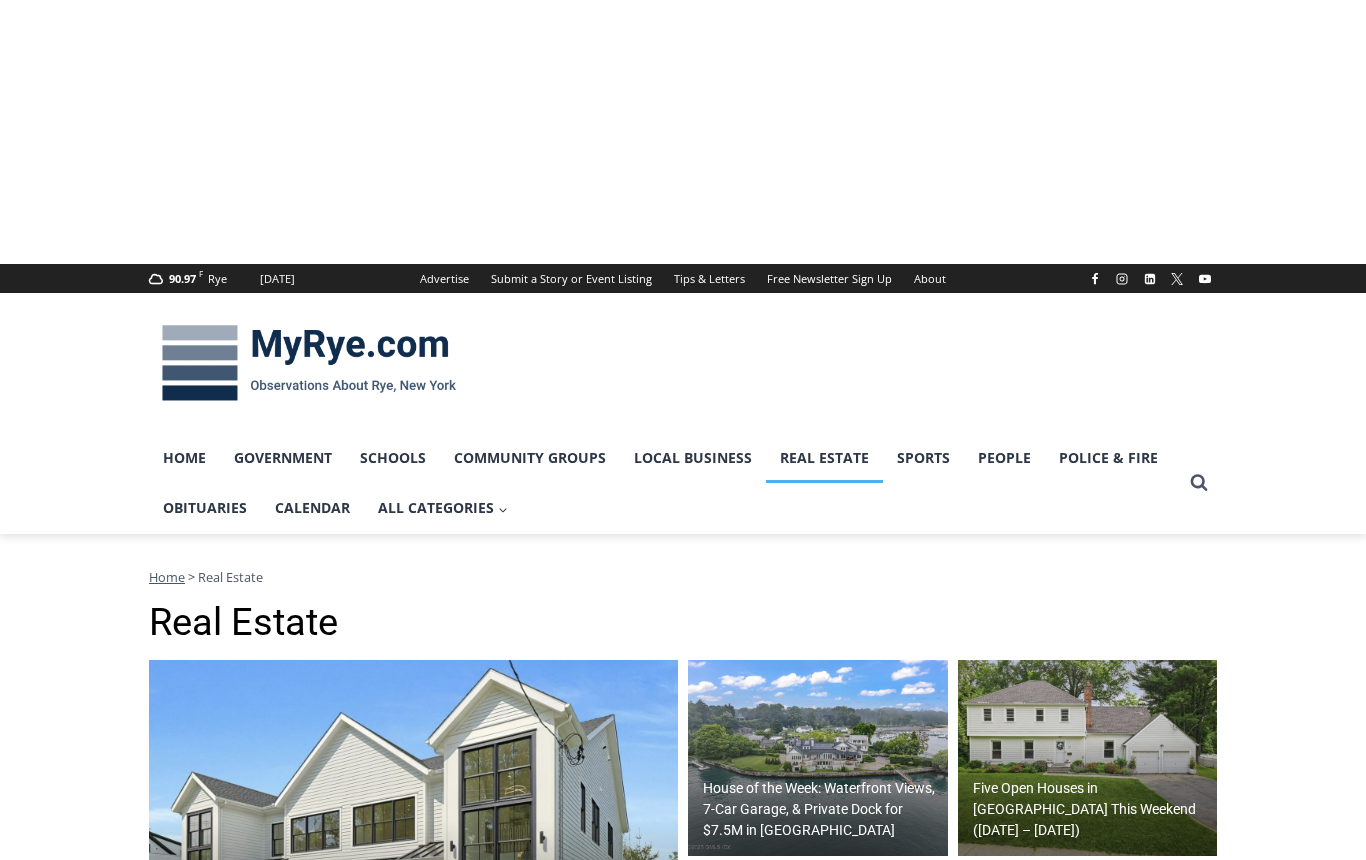 scroll, scrollTop: 0, scrollLeft: 0, axis: both 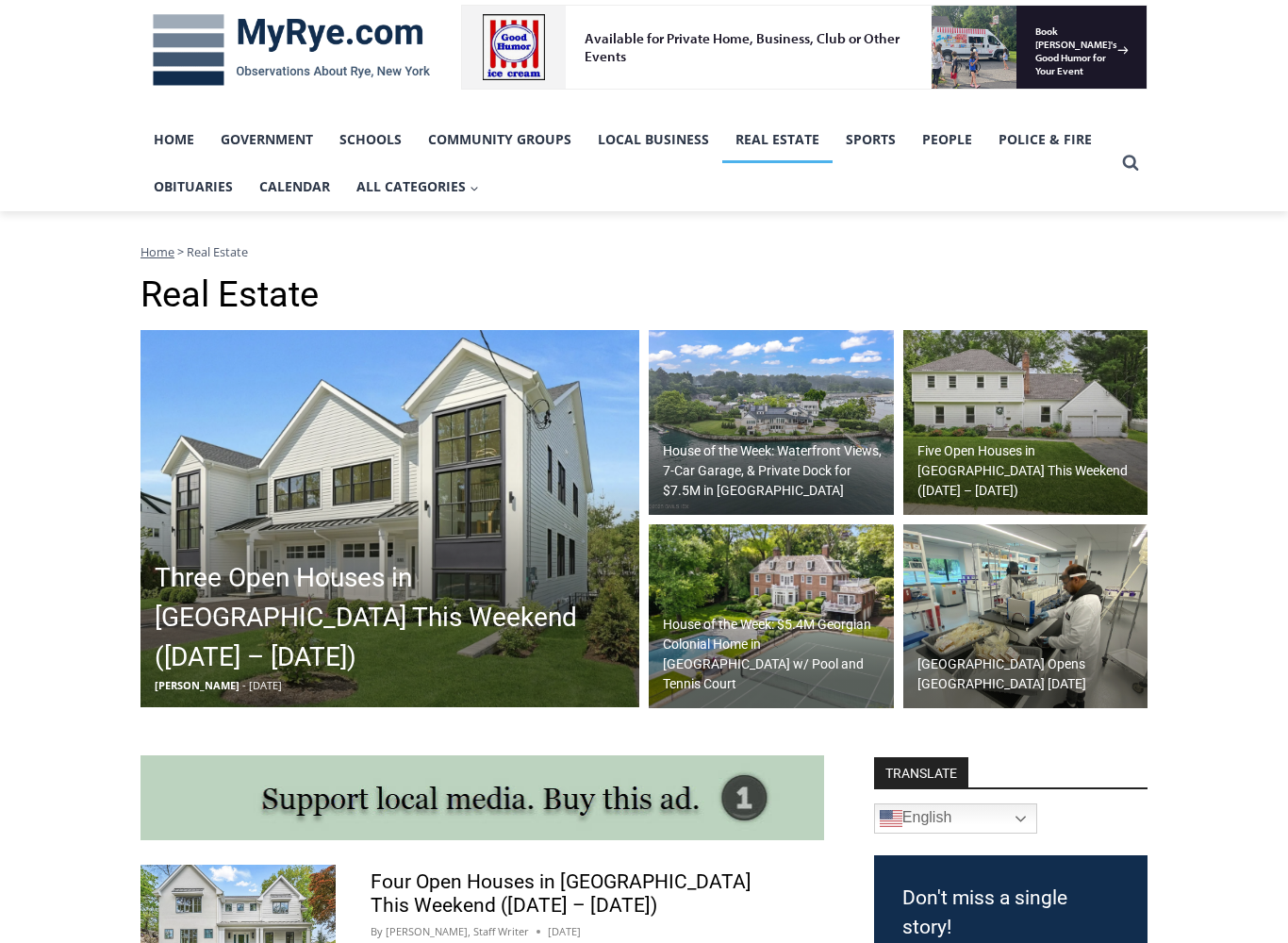 click at bounding box center [1026, 422] 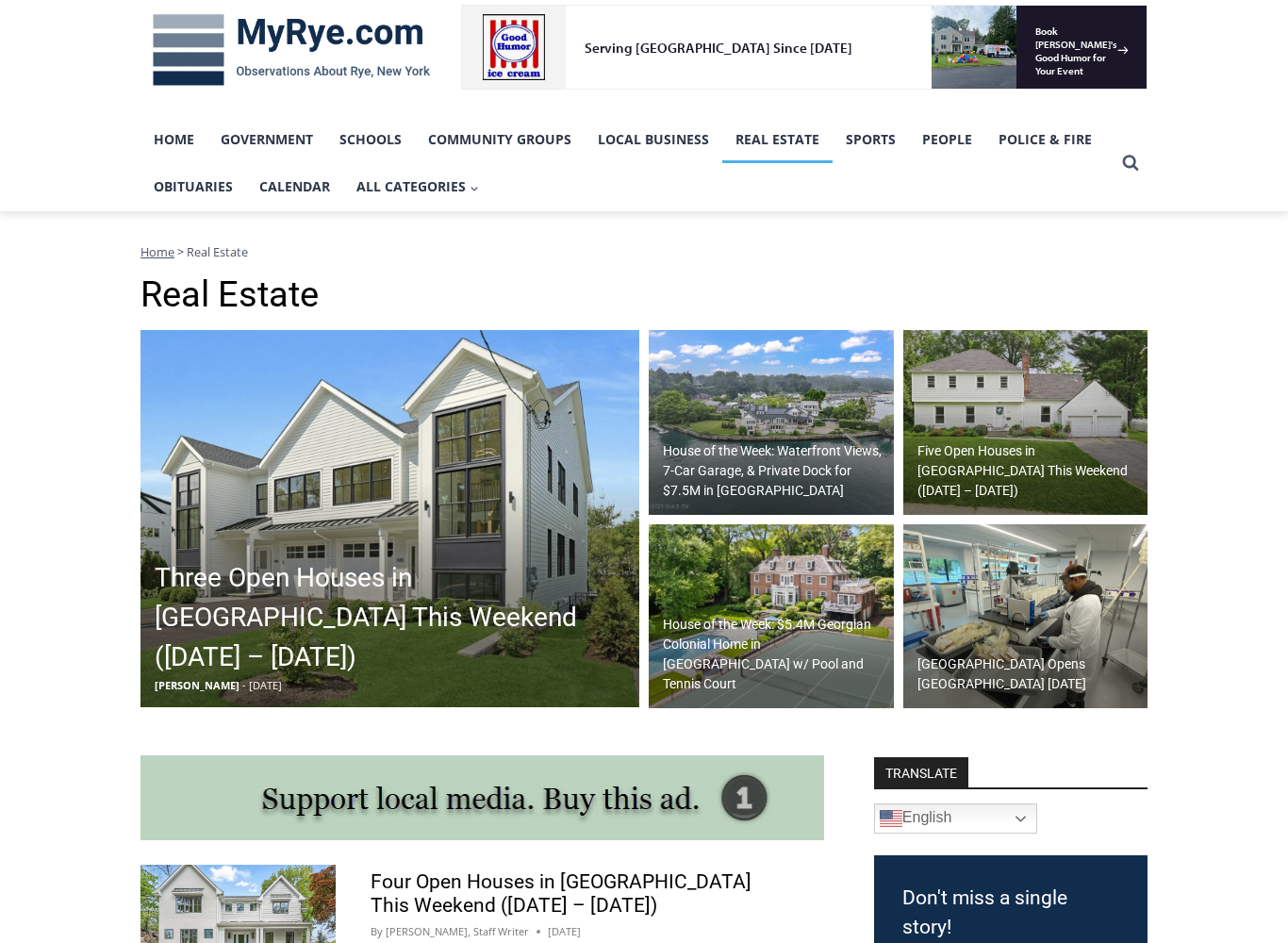 click at bounding box center (1026, 422) 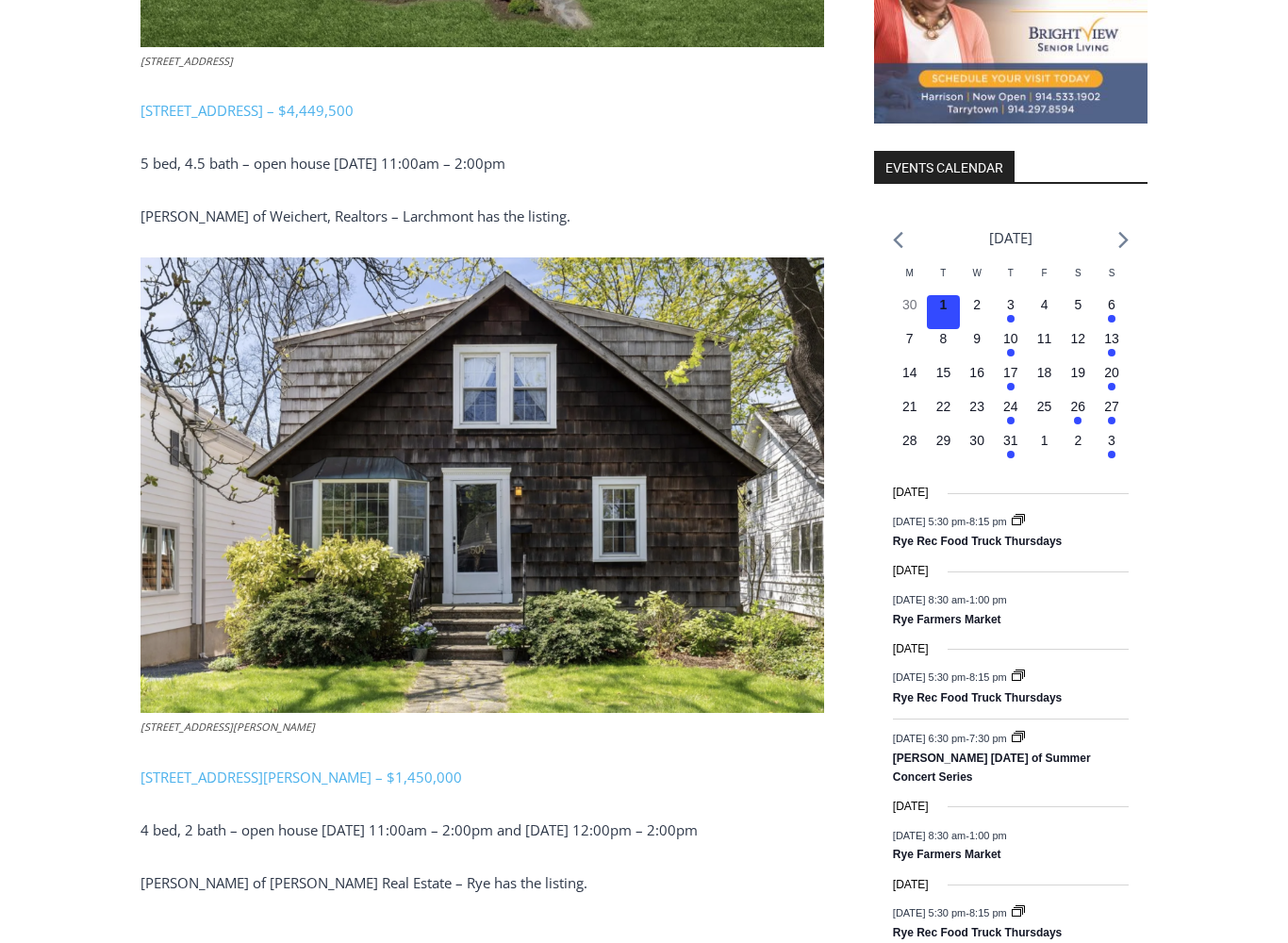 scroll, scrollTop: 1493, scrollLeft: 0, axis: vertical 